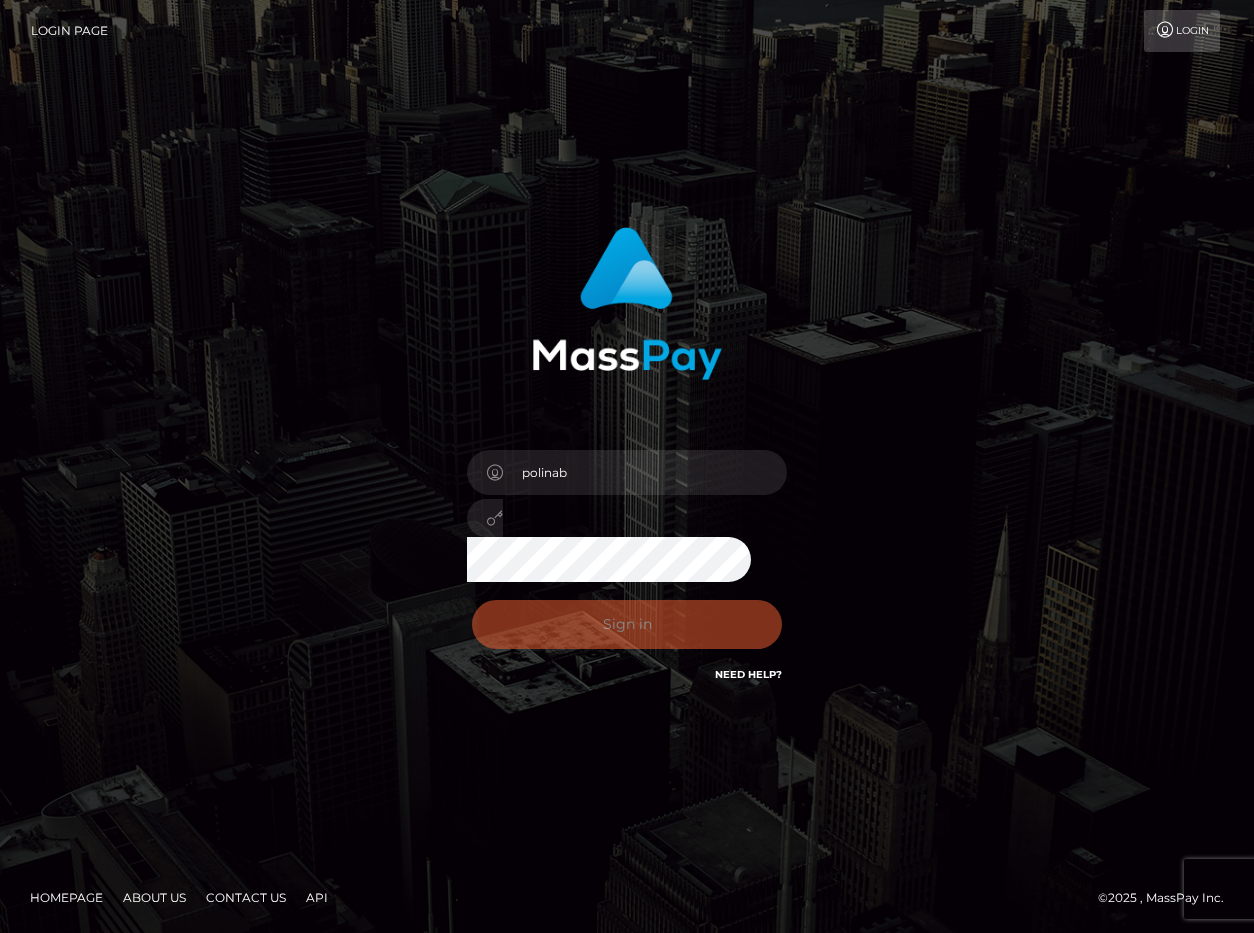 scroll, scrollTop: 0, scrollLeft: 0, axis: both 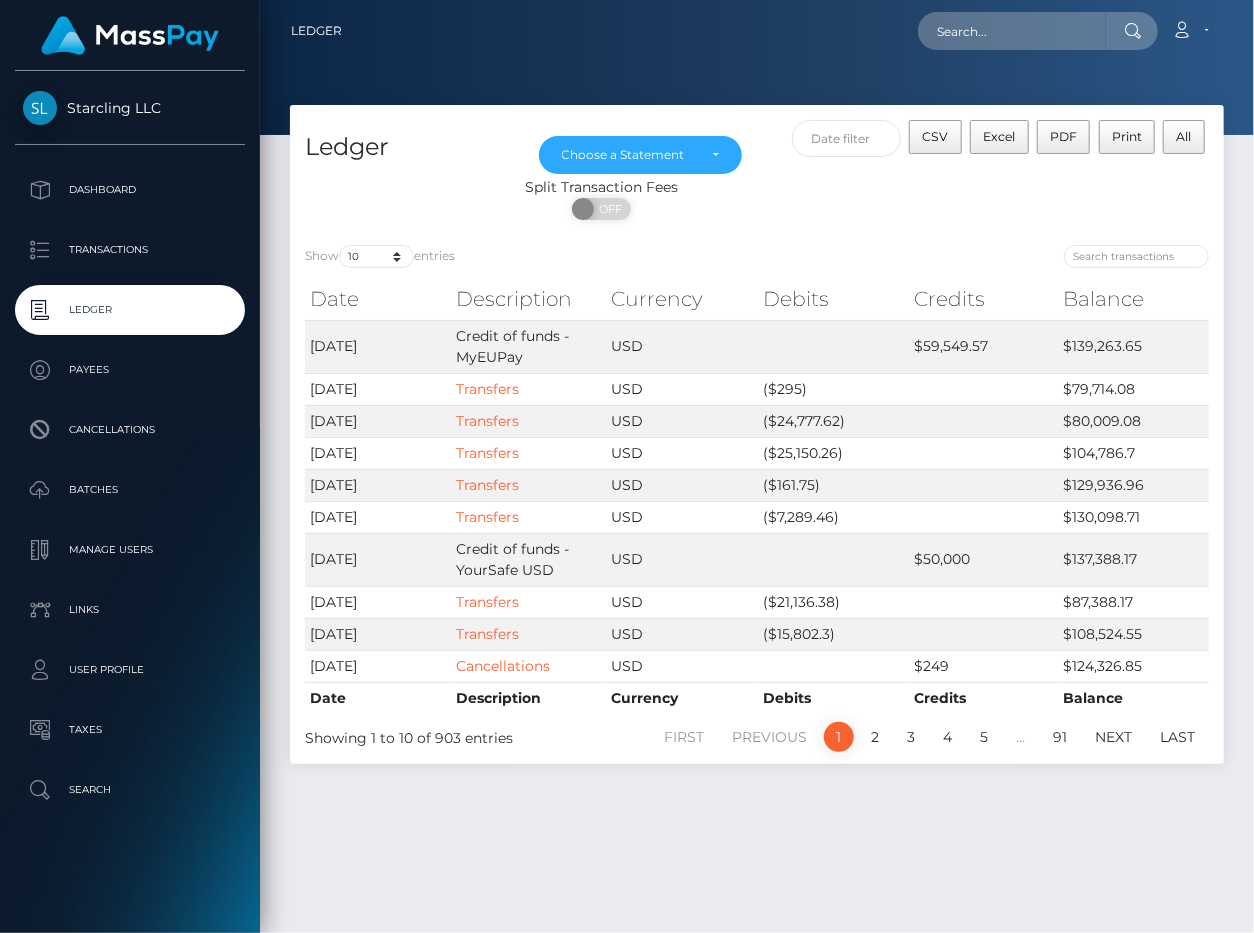 drag, startPoint x: 0, startPoint y: 0, endPoint x: 448, endPoint y: 141, distance: 469.66476 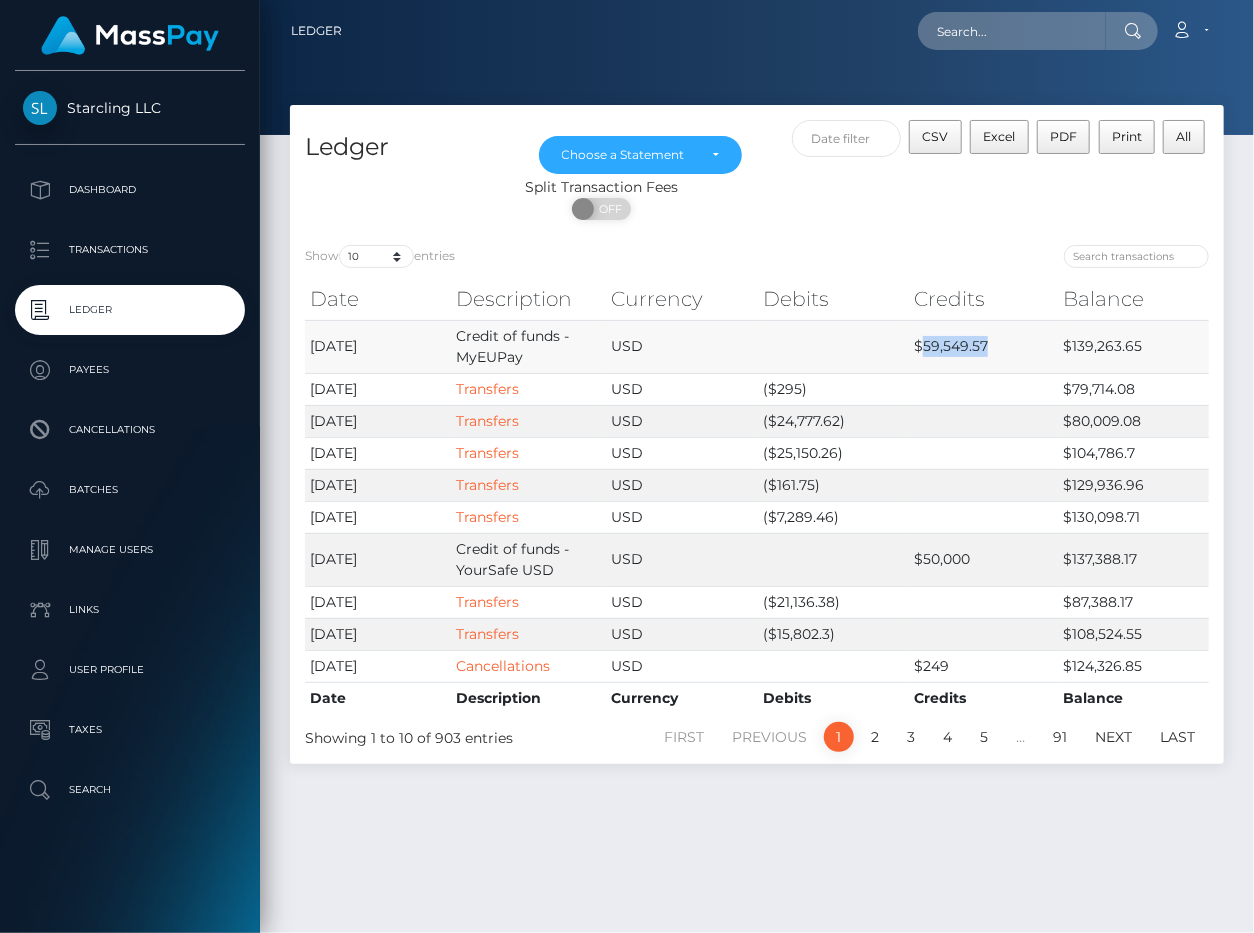 drag, startPoint x: 922, startPoint y: 345, endPoint x: 998, endPoint y: 344, distance: 76.00658 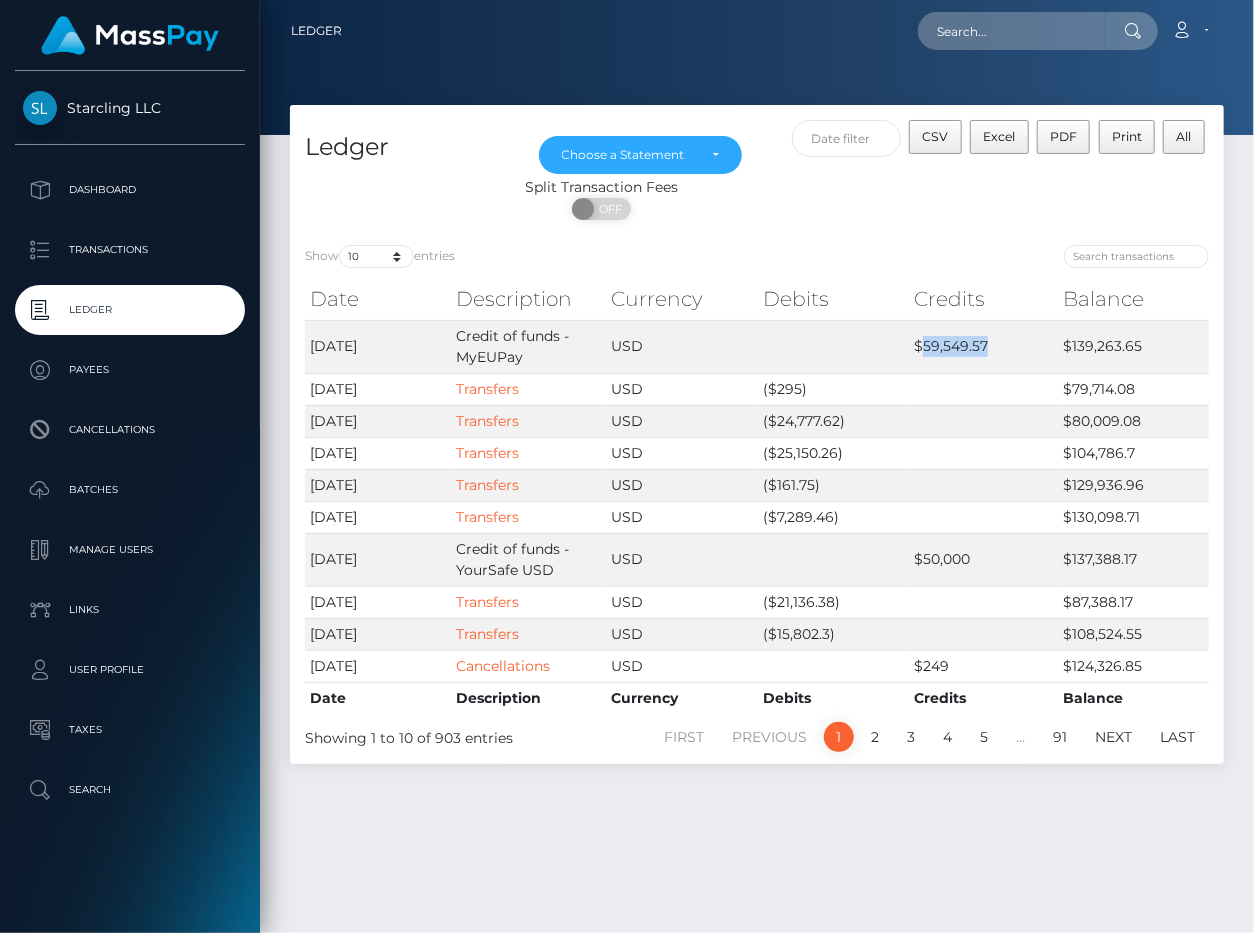 copy on "59,549.57" 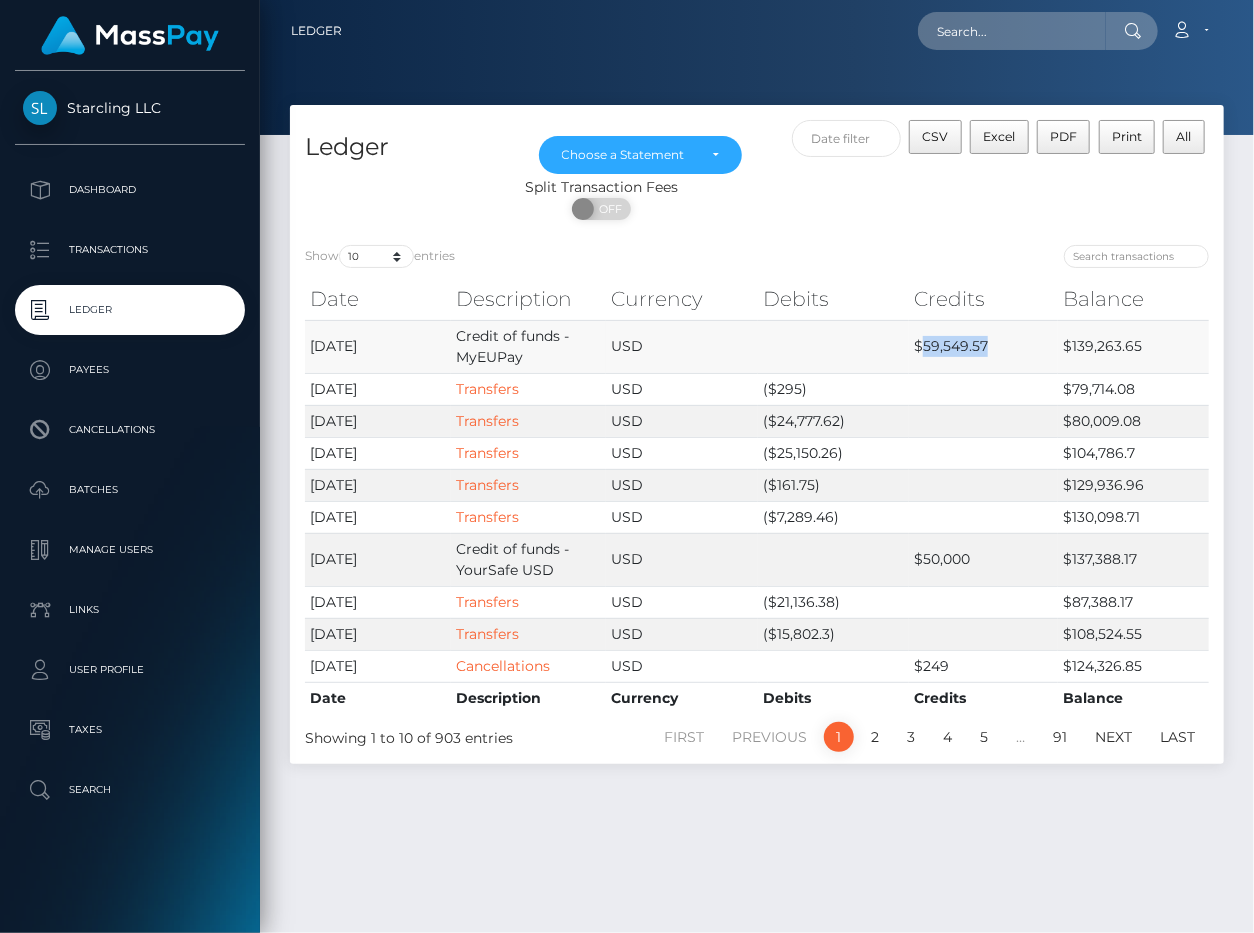 click on "$59,549.57" at bounding box center (984, 346) 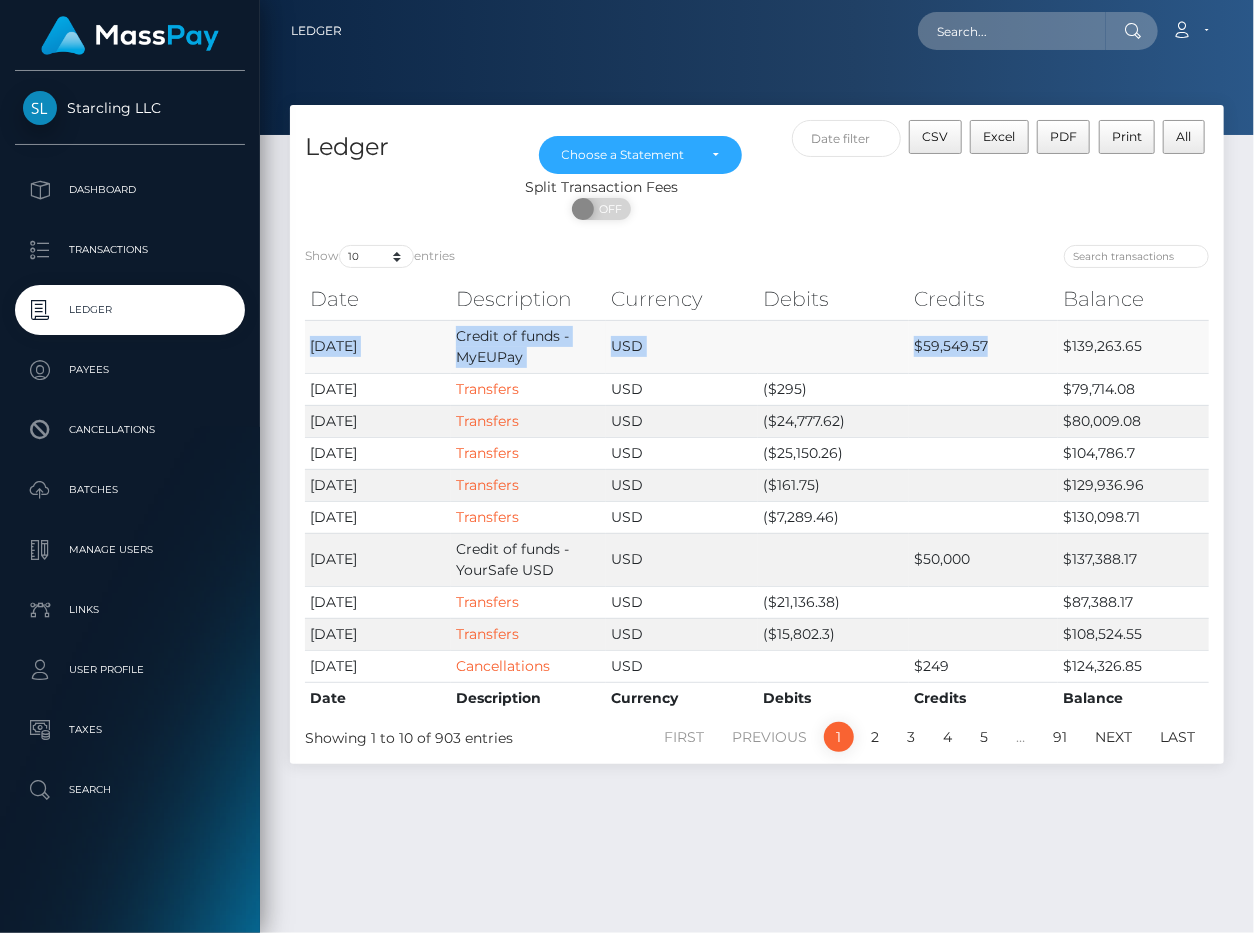 drag, startPoint x: 1022, startPoint y: 345, endPoint x: 310, endPoint y: 345, distance: 712 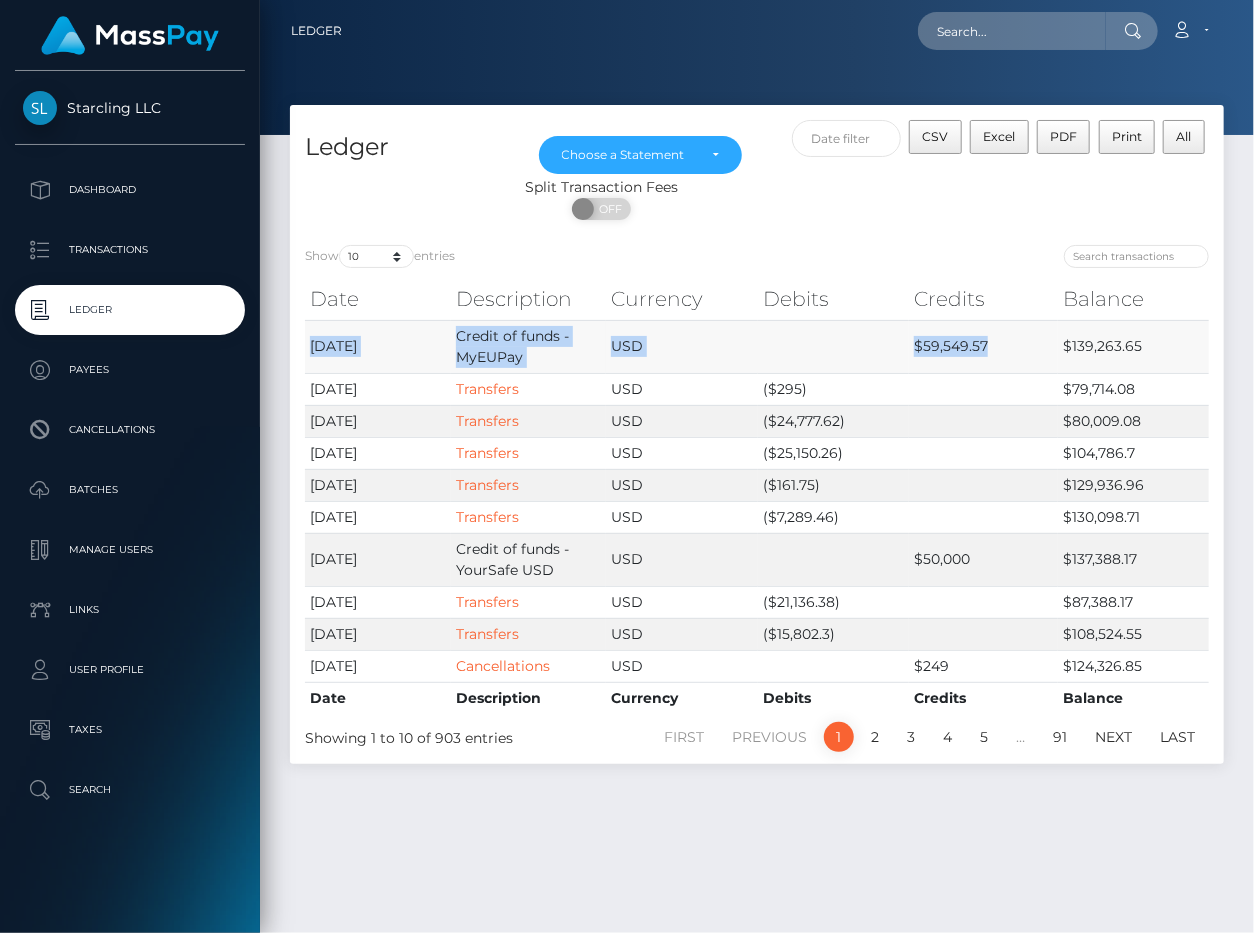 click on "2025-07-17 Credit of funds - MyEUPay USD $59,549.57 $139,263.65" at bounding box center [757, 346] 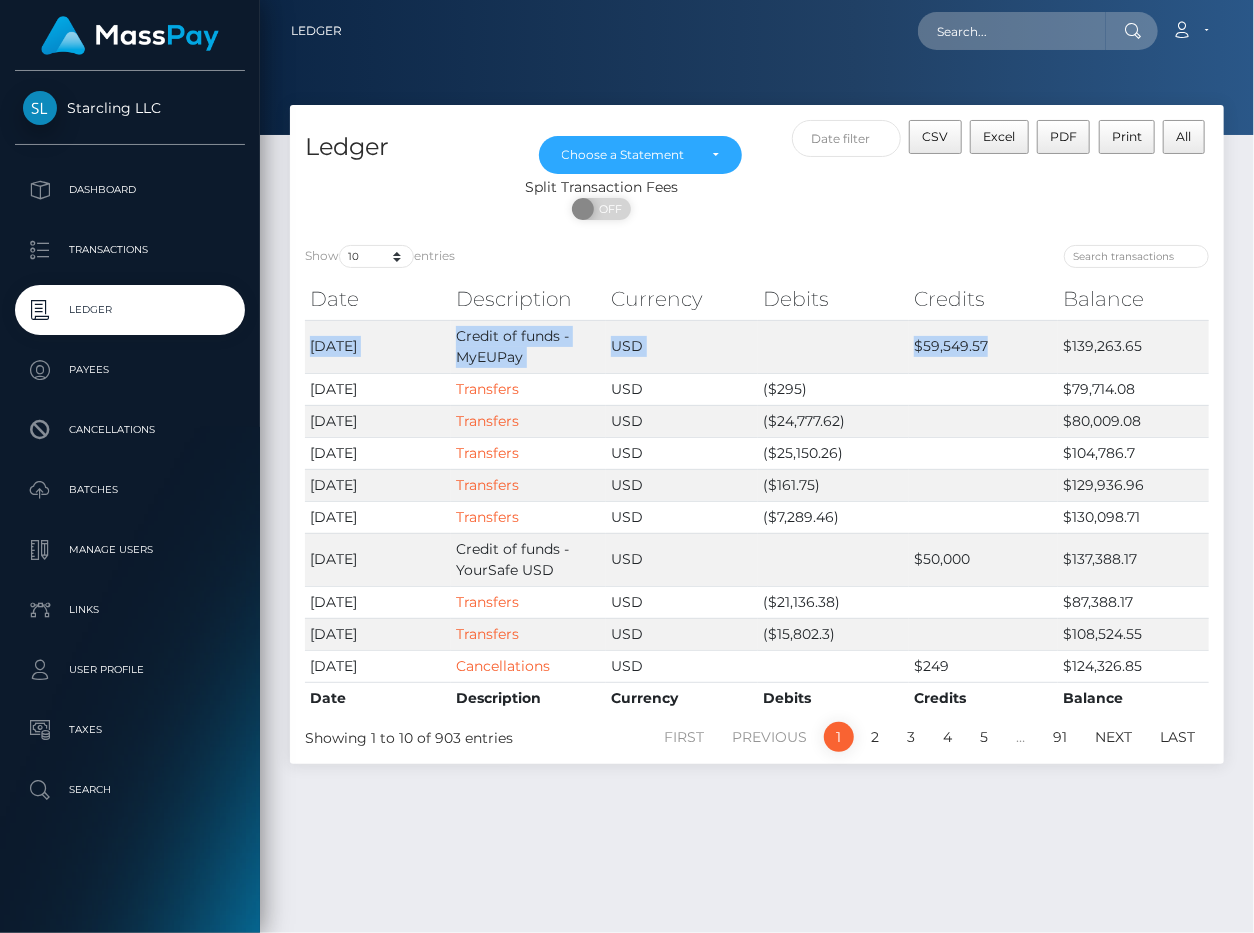 copy on "2025-07-17 Credit of funds - MyEUPay USD $59,549.57" 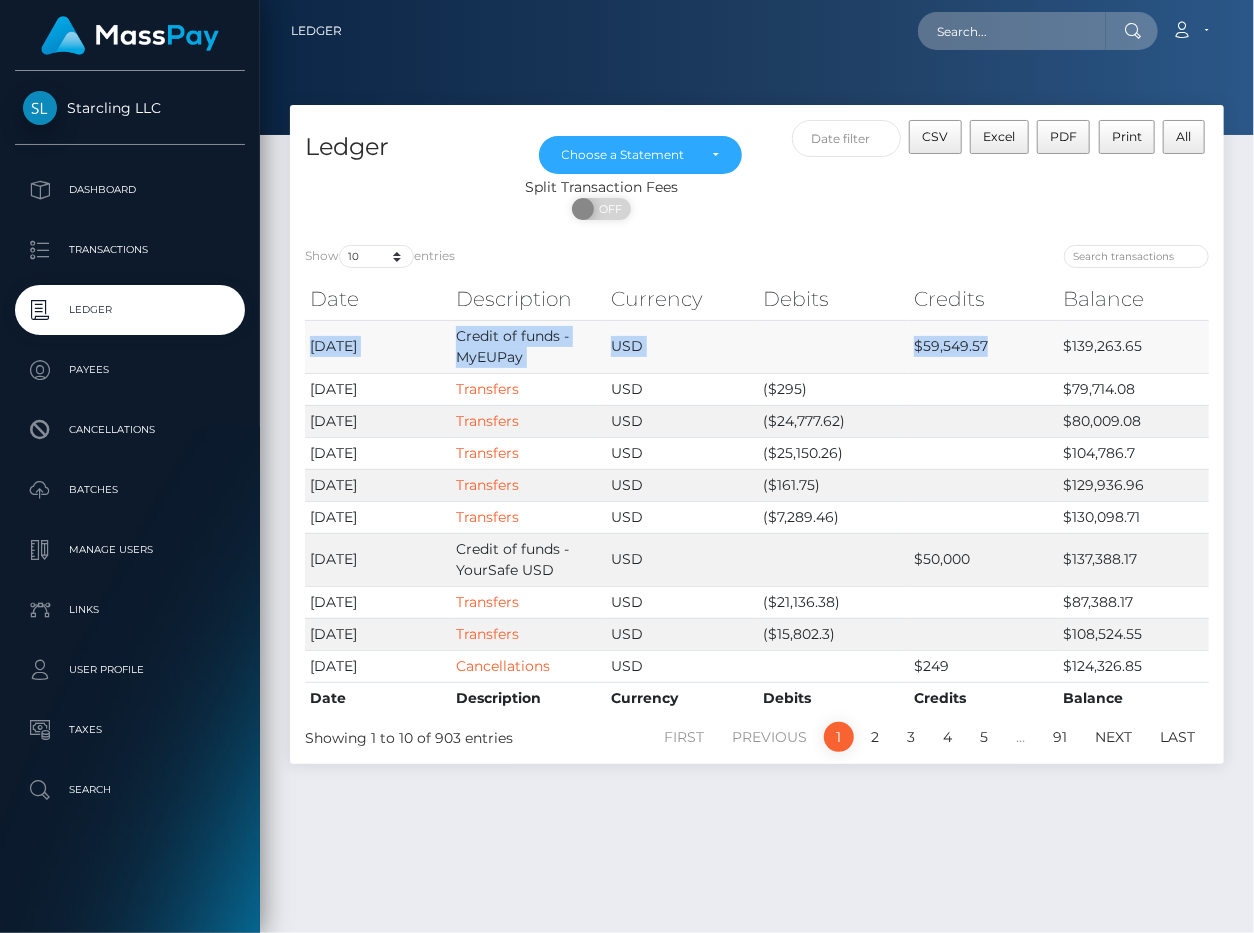 click on "$59,549.57" at bounding box center (984, 346) 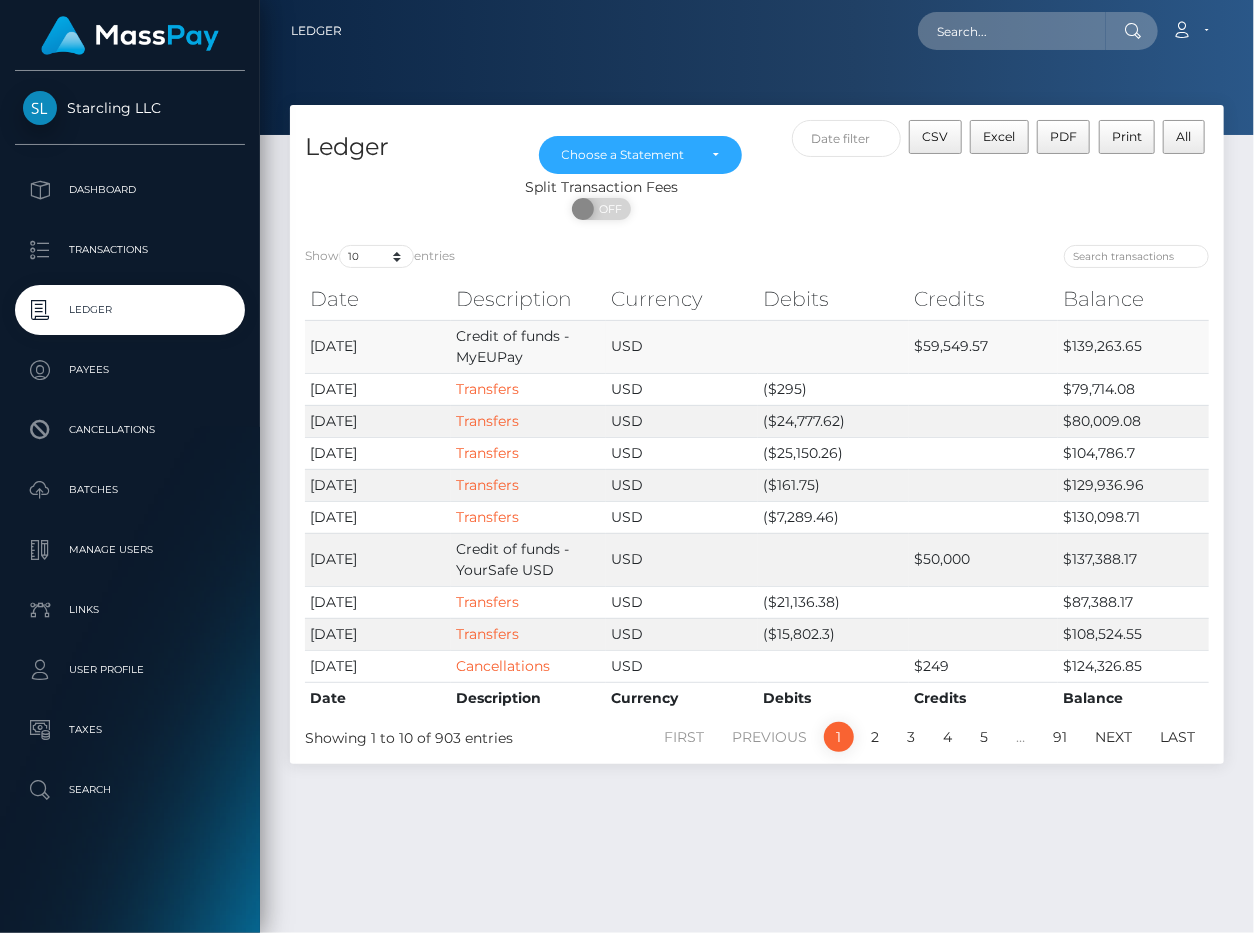 click on "$59,549.57" at bounding box center [984, 346] 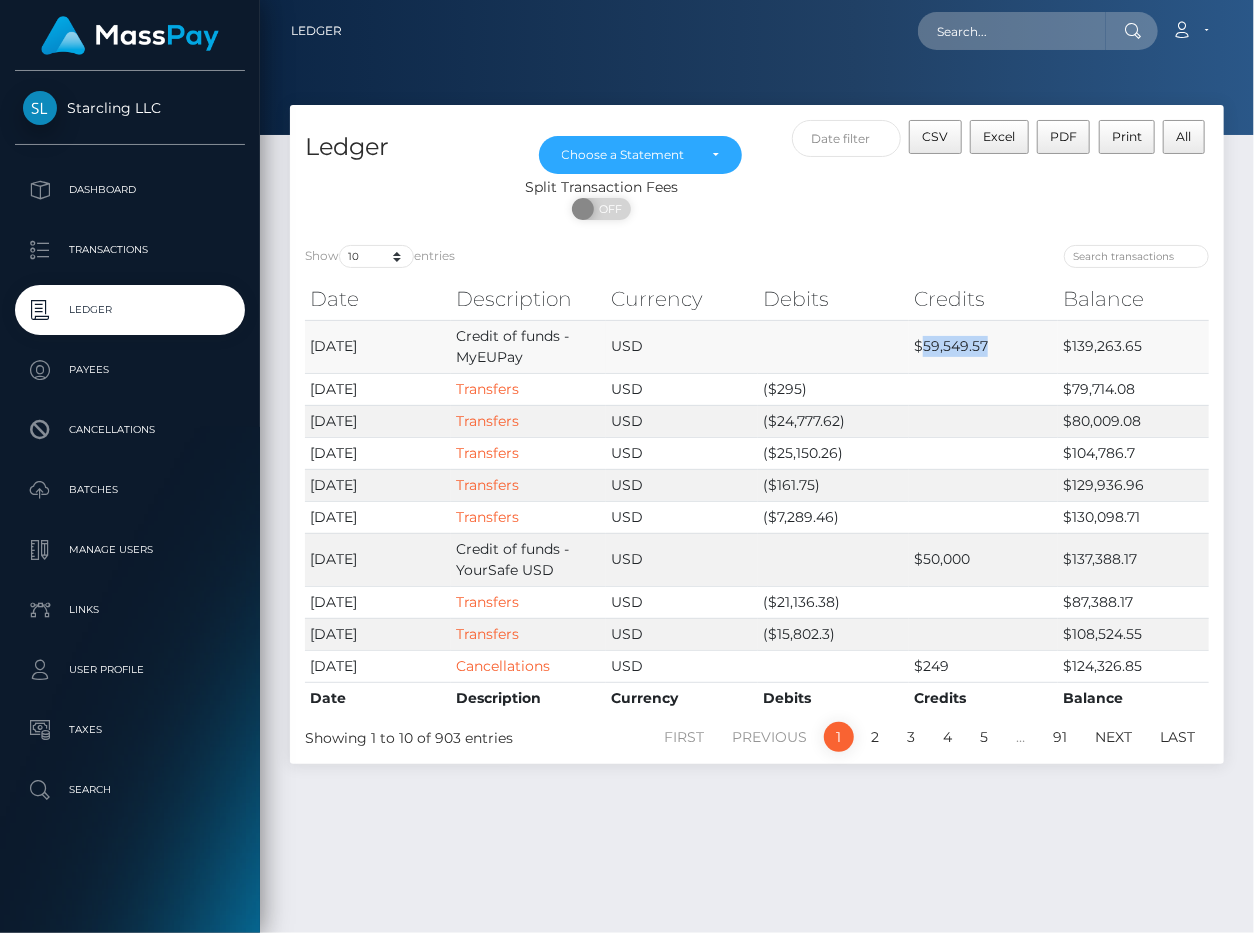 click on "$59,549.57" at bounding box center (984, 346) 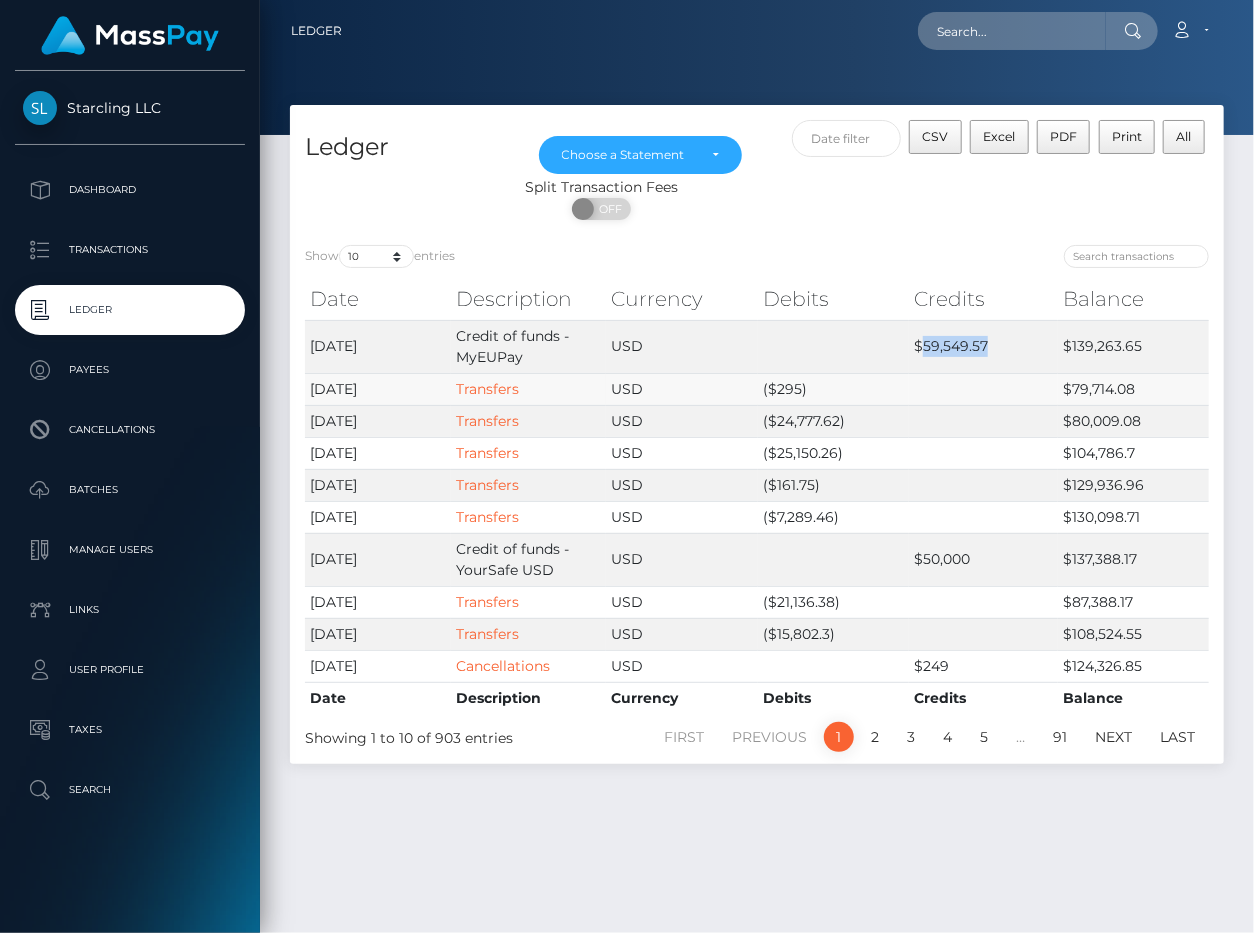 copy on "59,549.57" 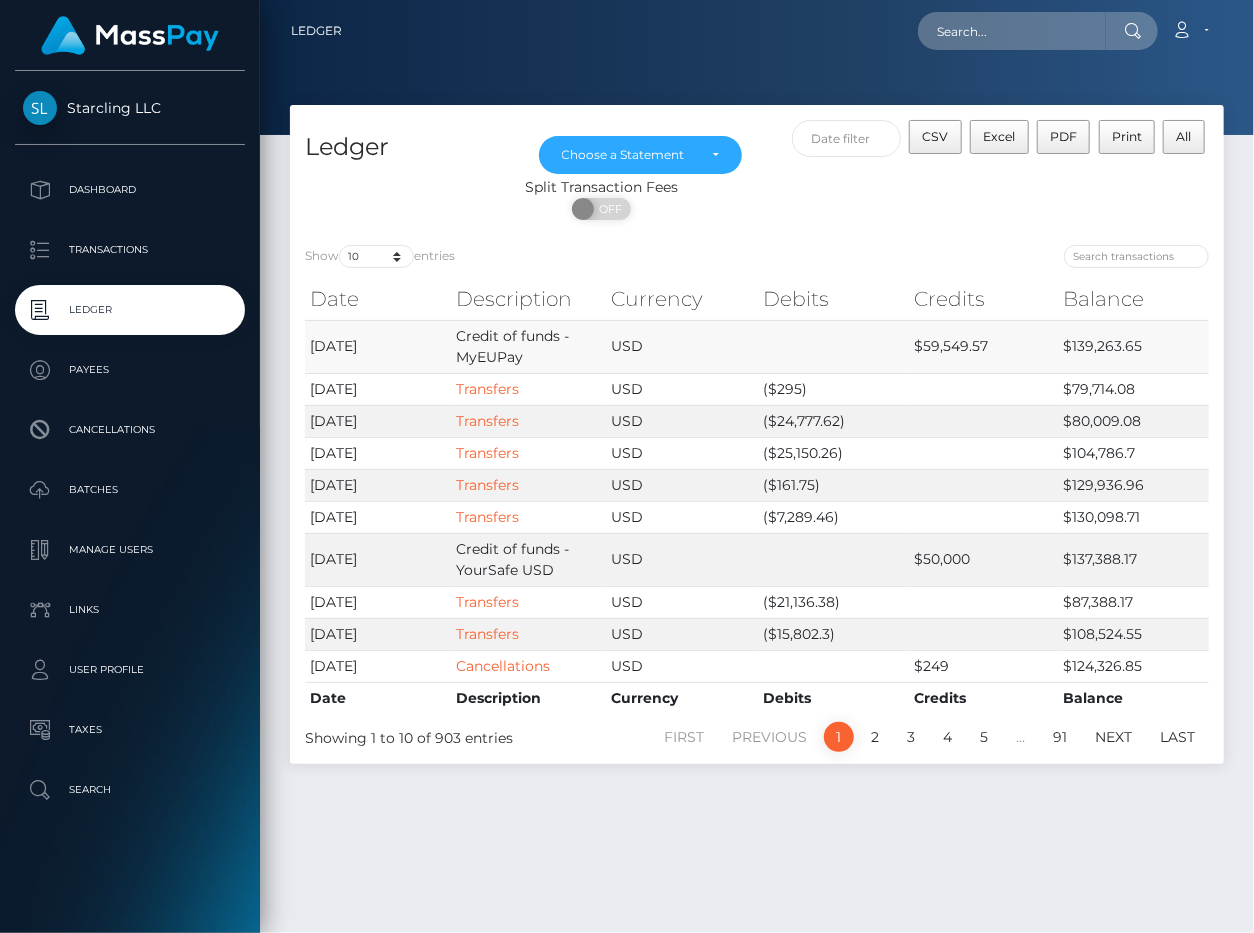 click on "USD" at bounding box center [682, 346] 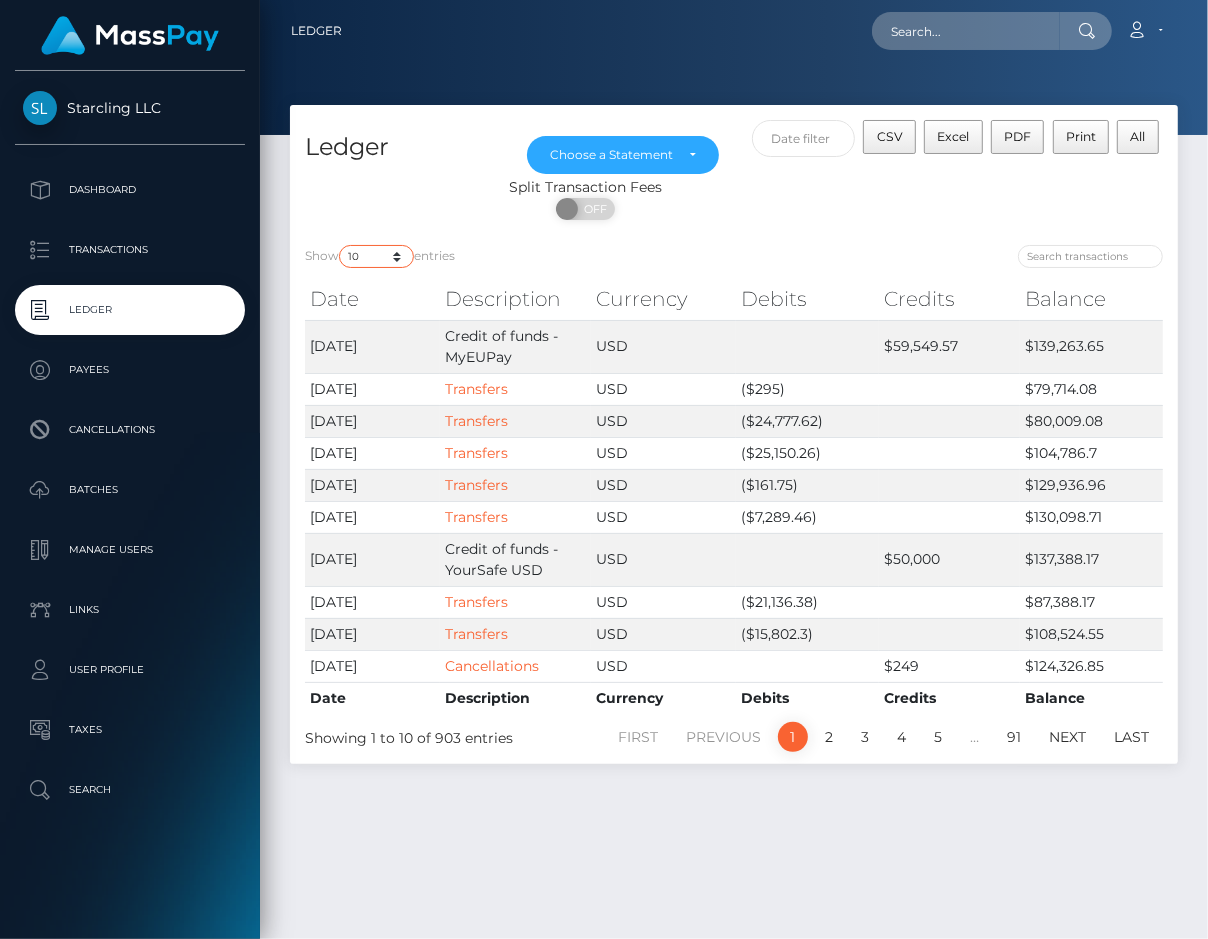 click on "10 25 50 100 250" at bounding box center (376, 256) 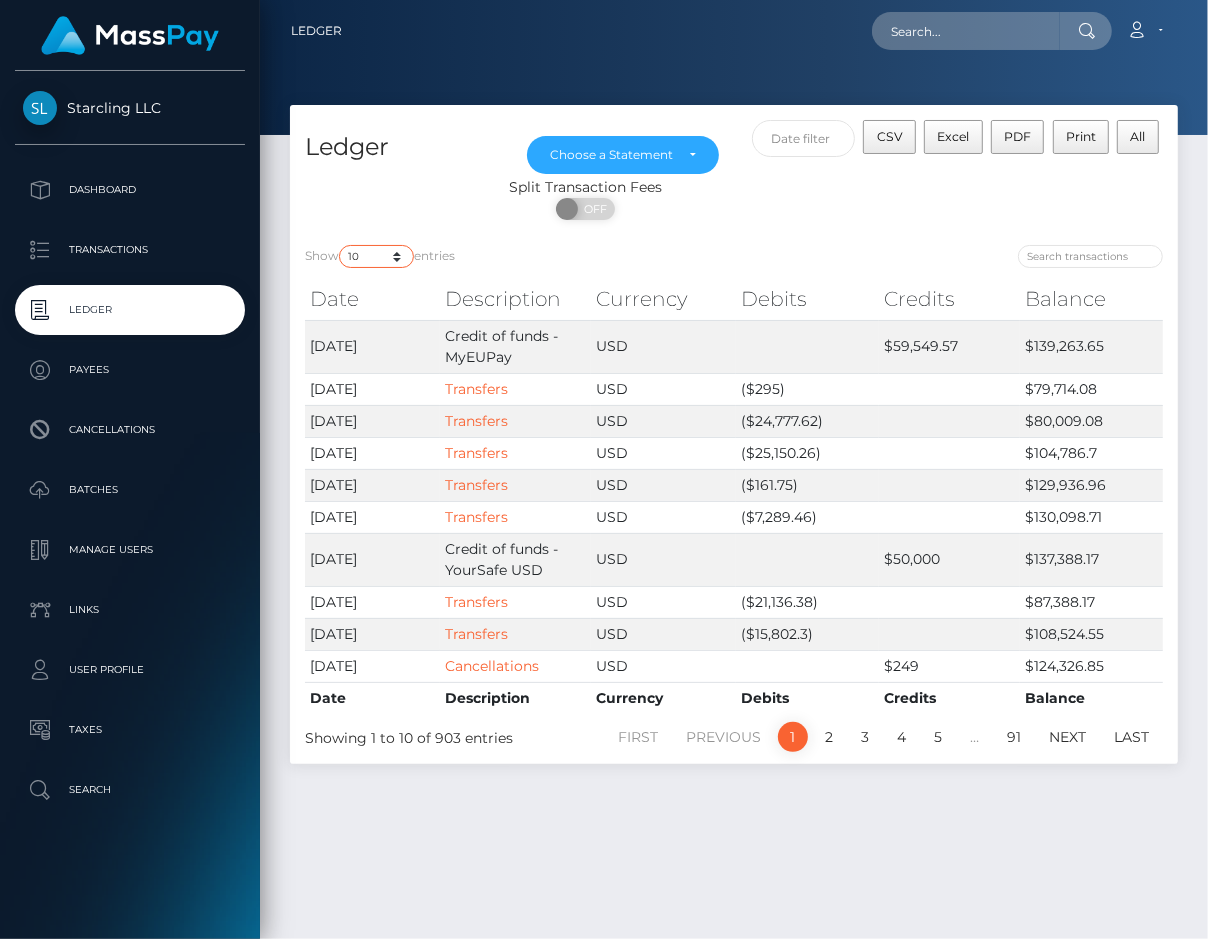 select on "25" 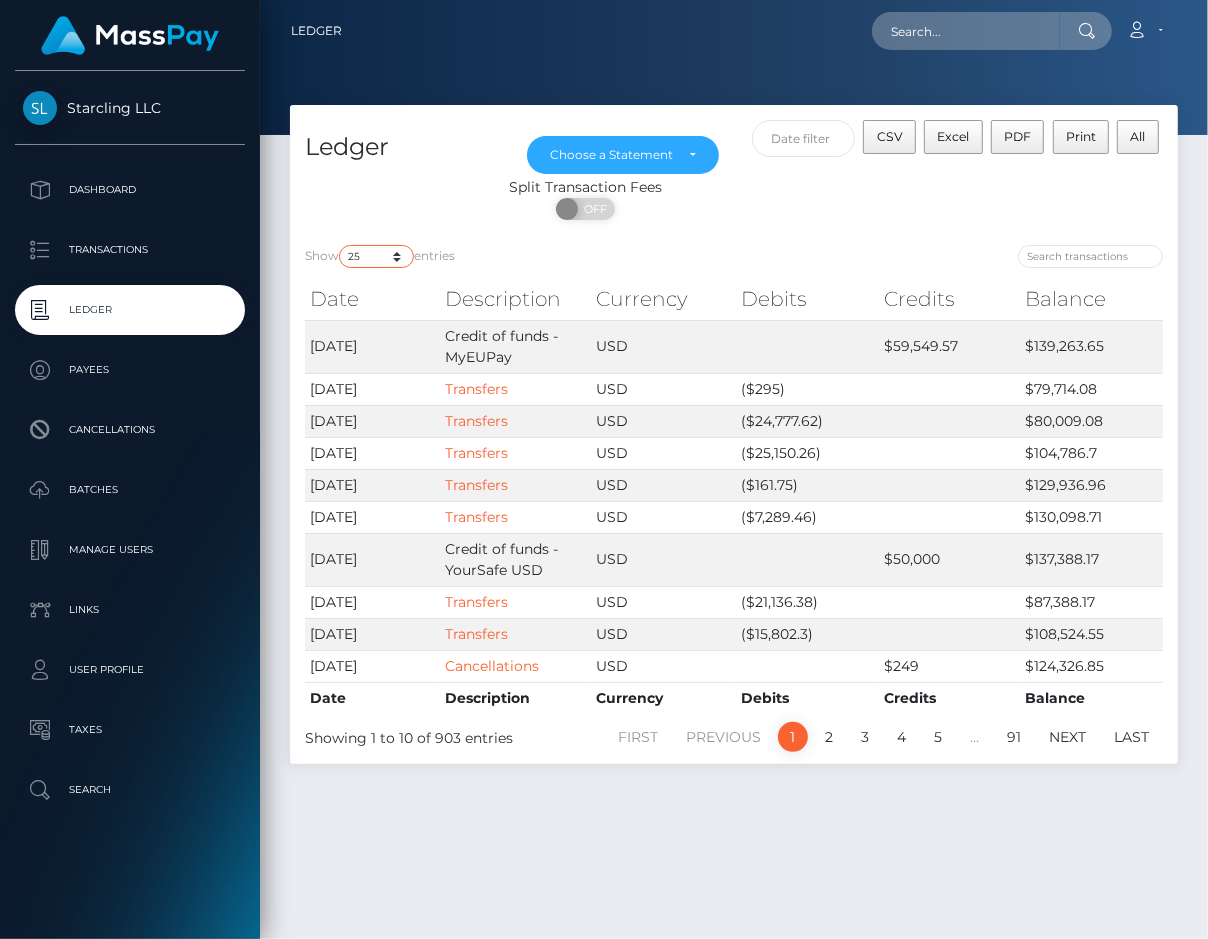 click on "10 25 50 100 250" at bounding box center (376, 256) 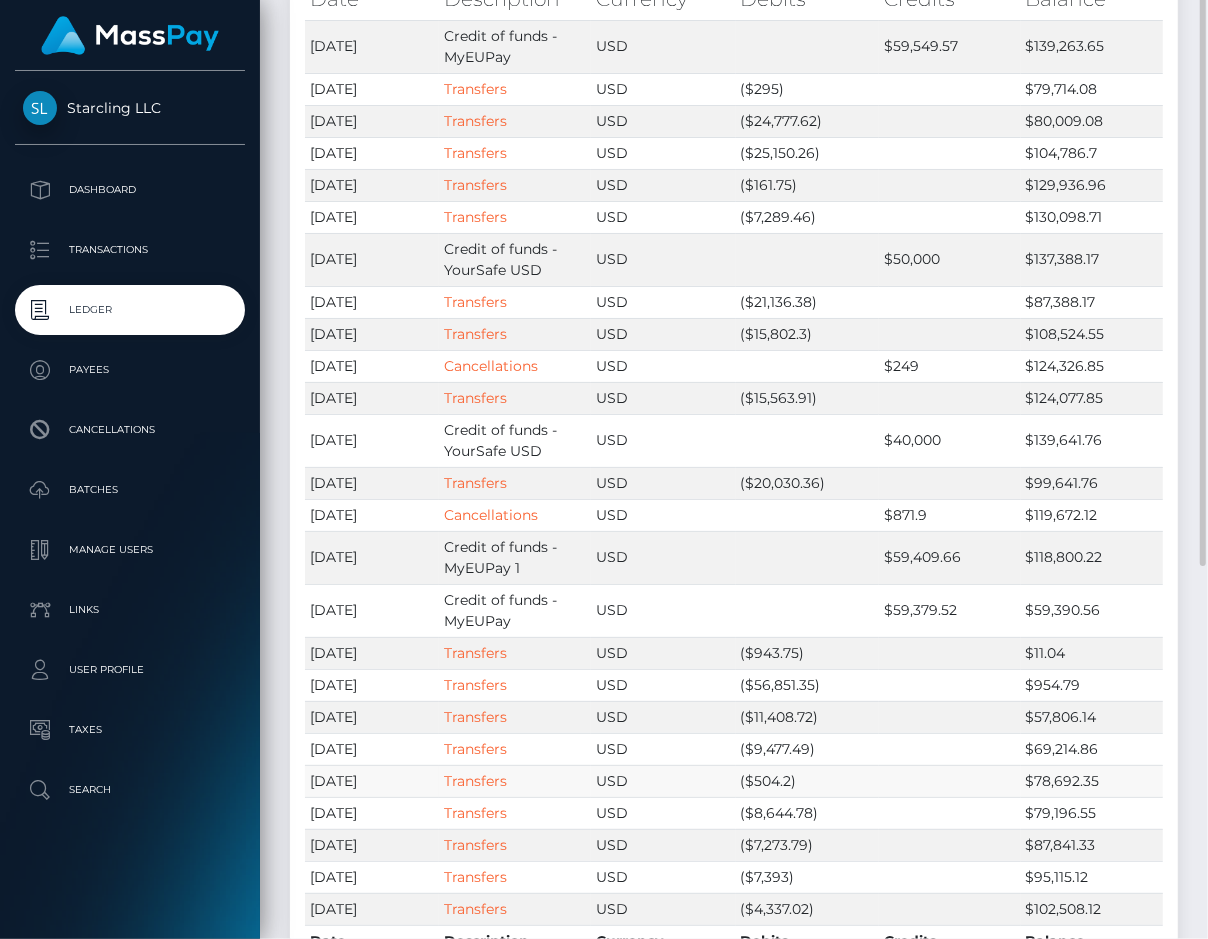 scroll, scrollTop: 150, scrollLeft: 0, axis: vertical 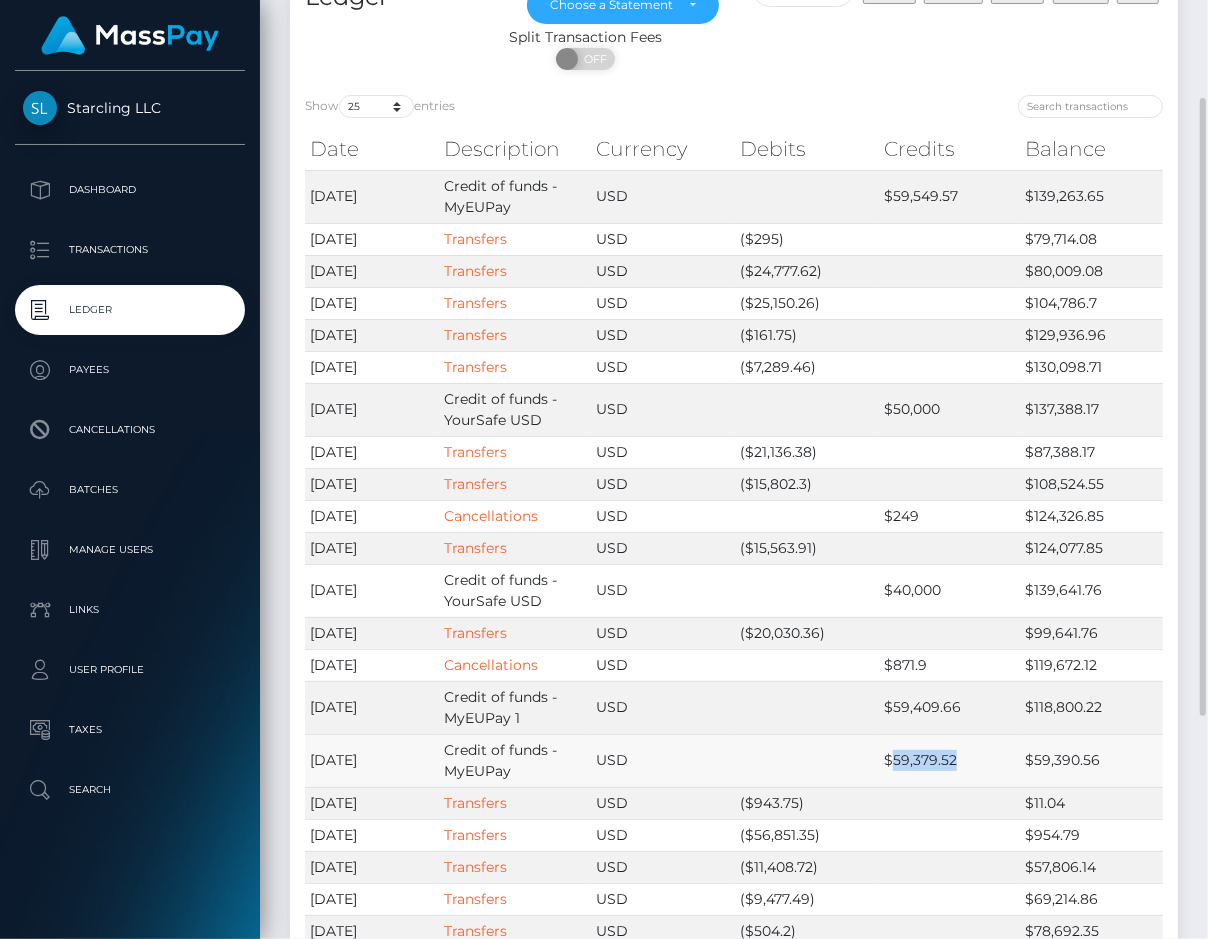 drag, startPoint x: 955, startPoint y: 764, endPoint x: 890, endPoint y: 764, distance: 65 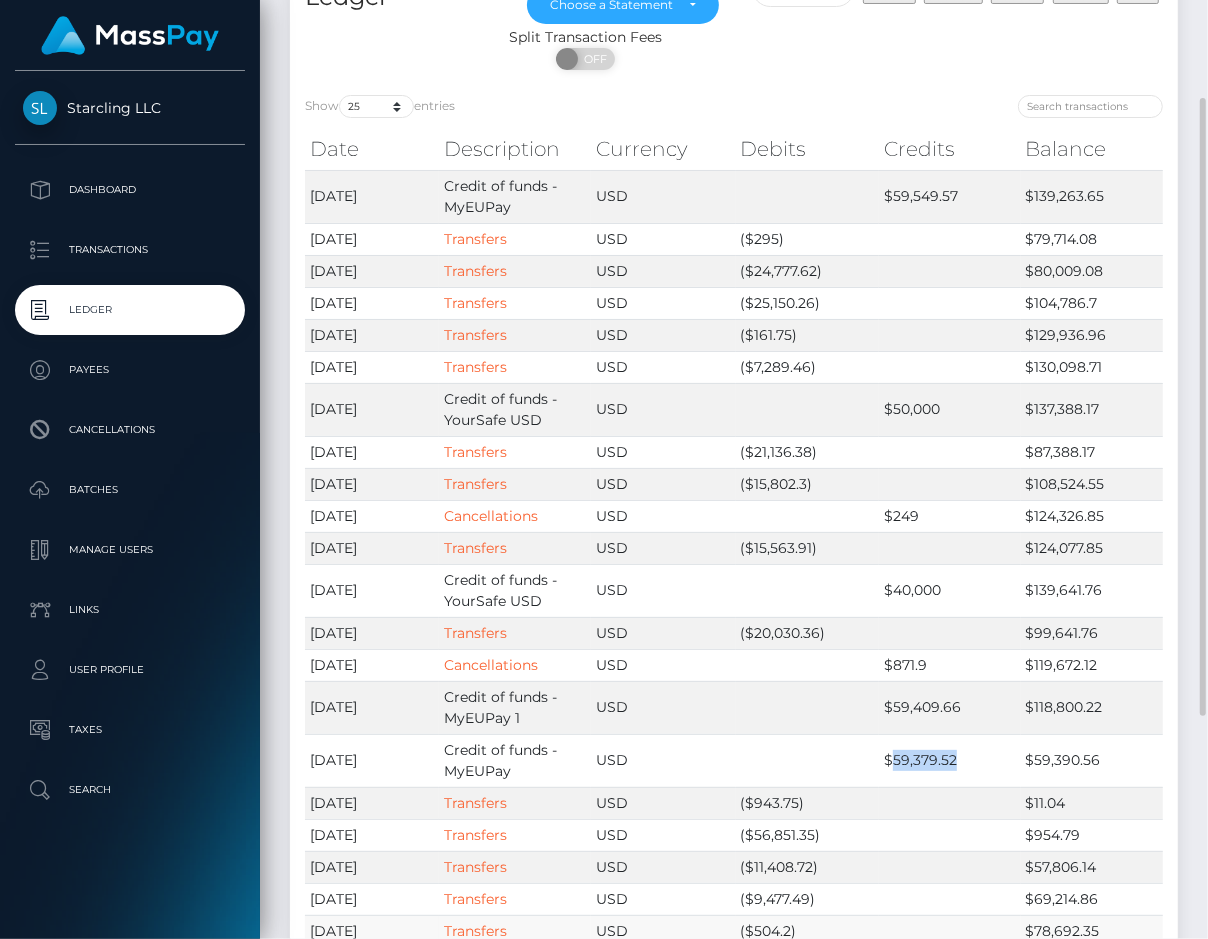 copy on "59,379.52" 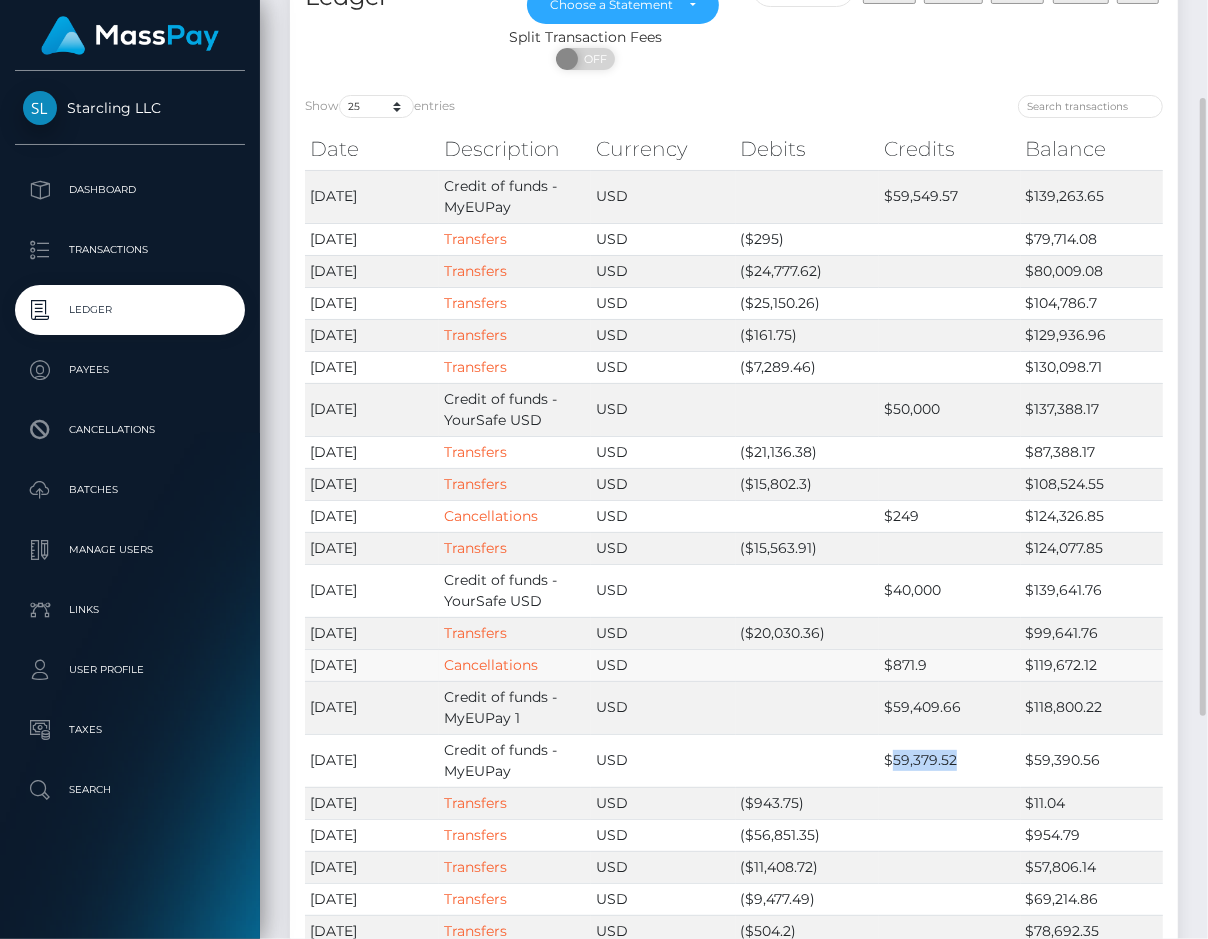 drag, startPoint x: 802, startPoint y: 651, endPoint x: 888, endPoint y: 653, distance: 86.023254 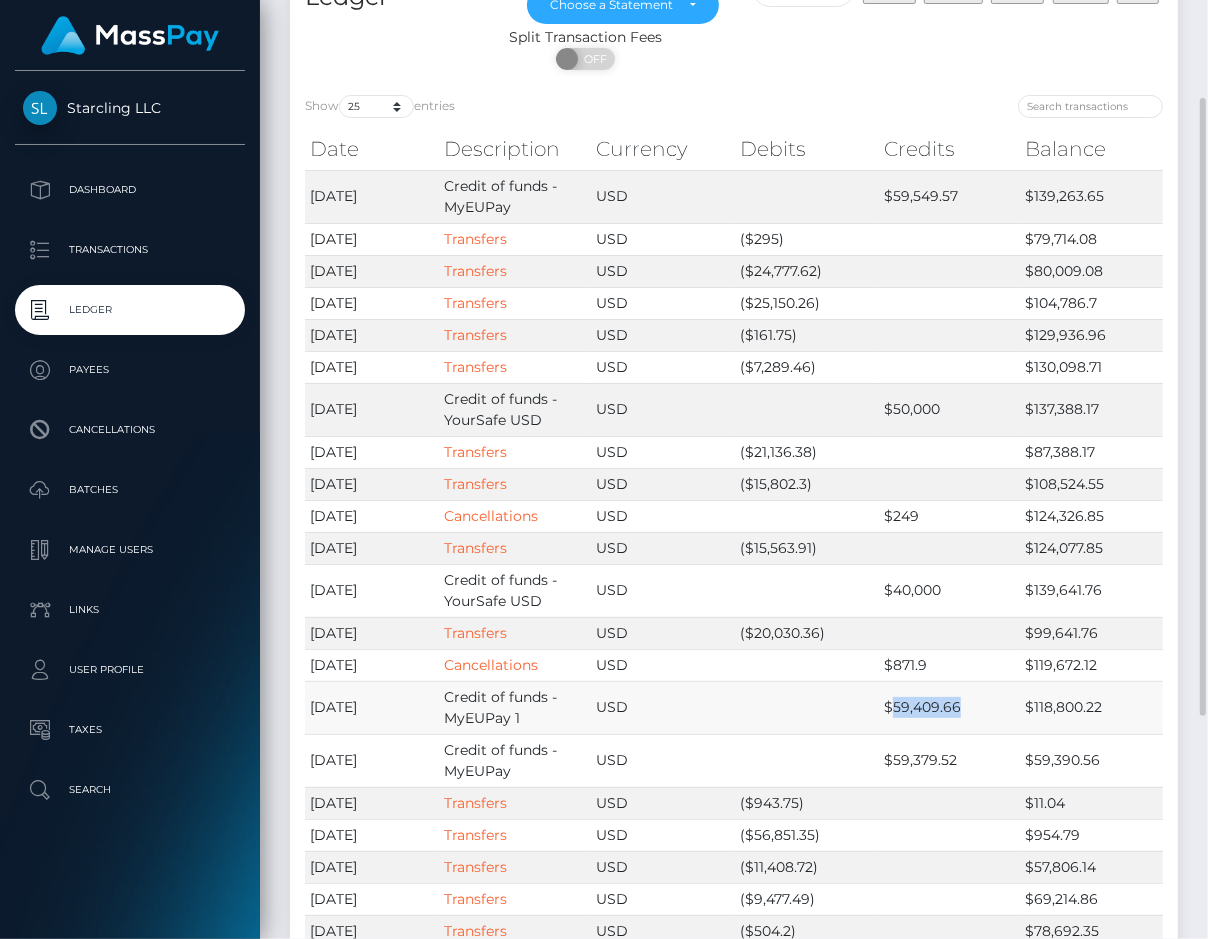 drag, startPoint x: 958, startPoint y: 714, endPoint x: 892, endPoint y: 716, distance: 66.0303 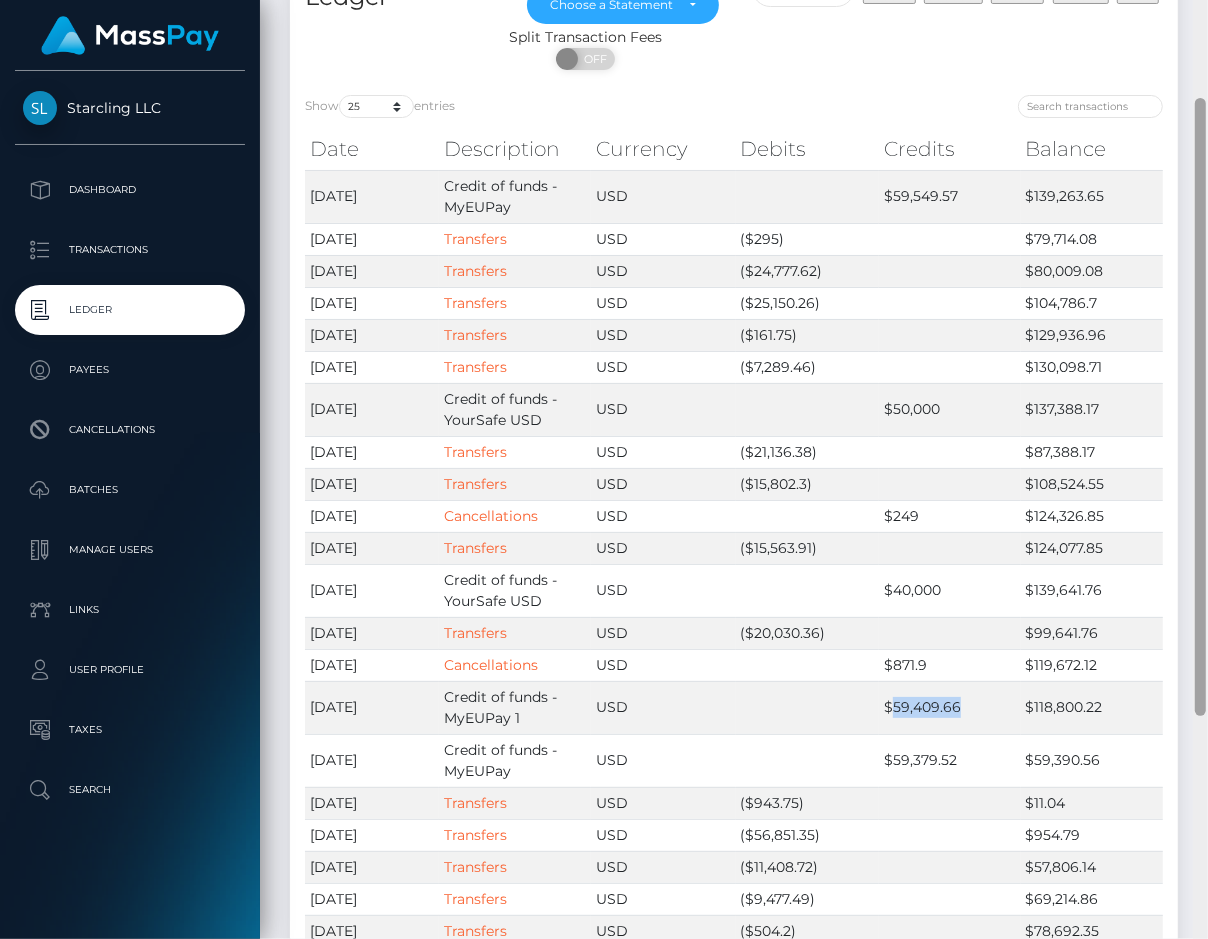 copy on "59,409.66" 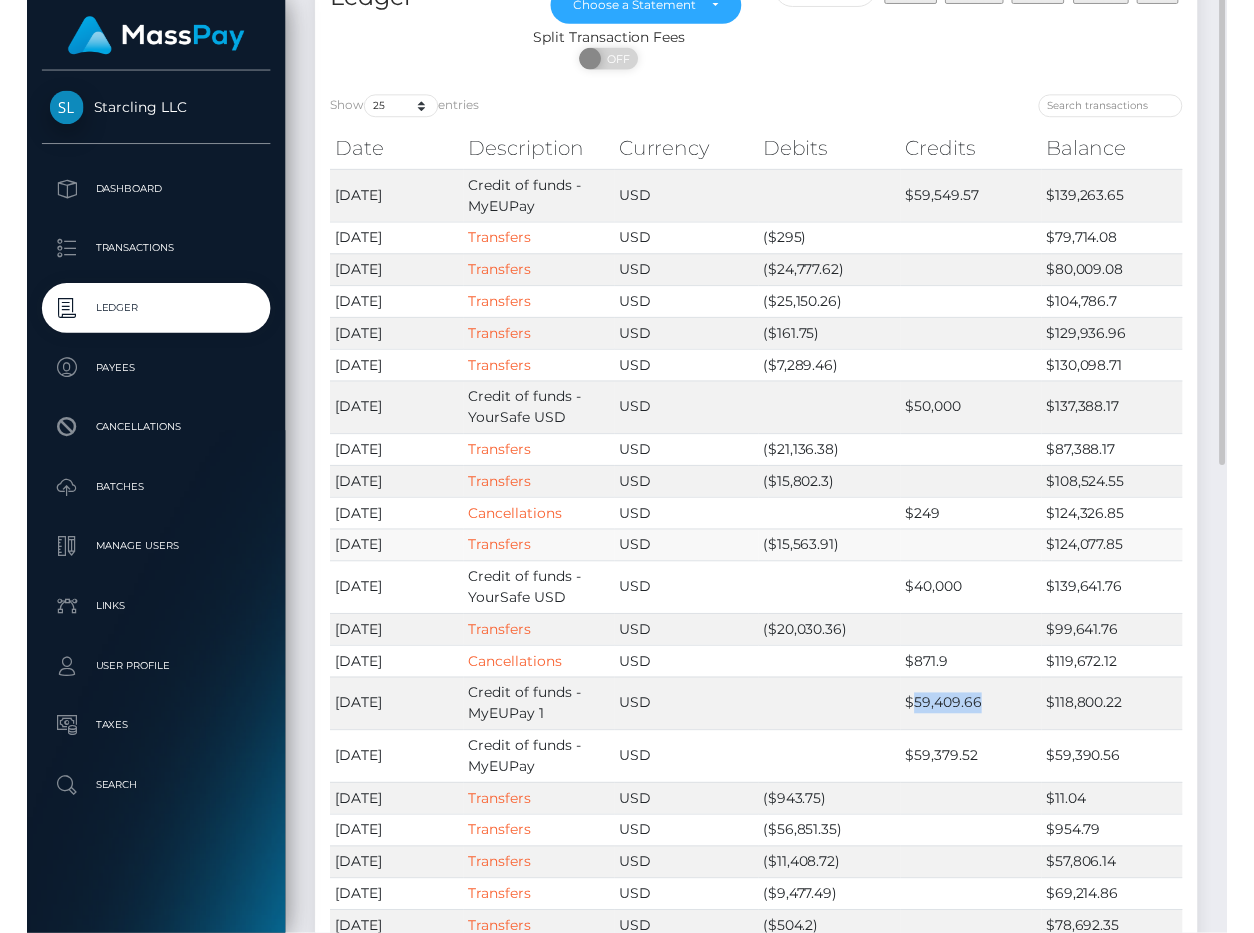 scroll, scrollTop: 0, scrollLeft: 0, axis: both 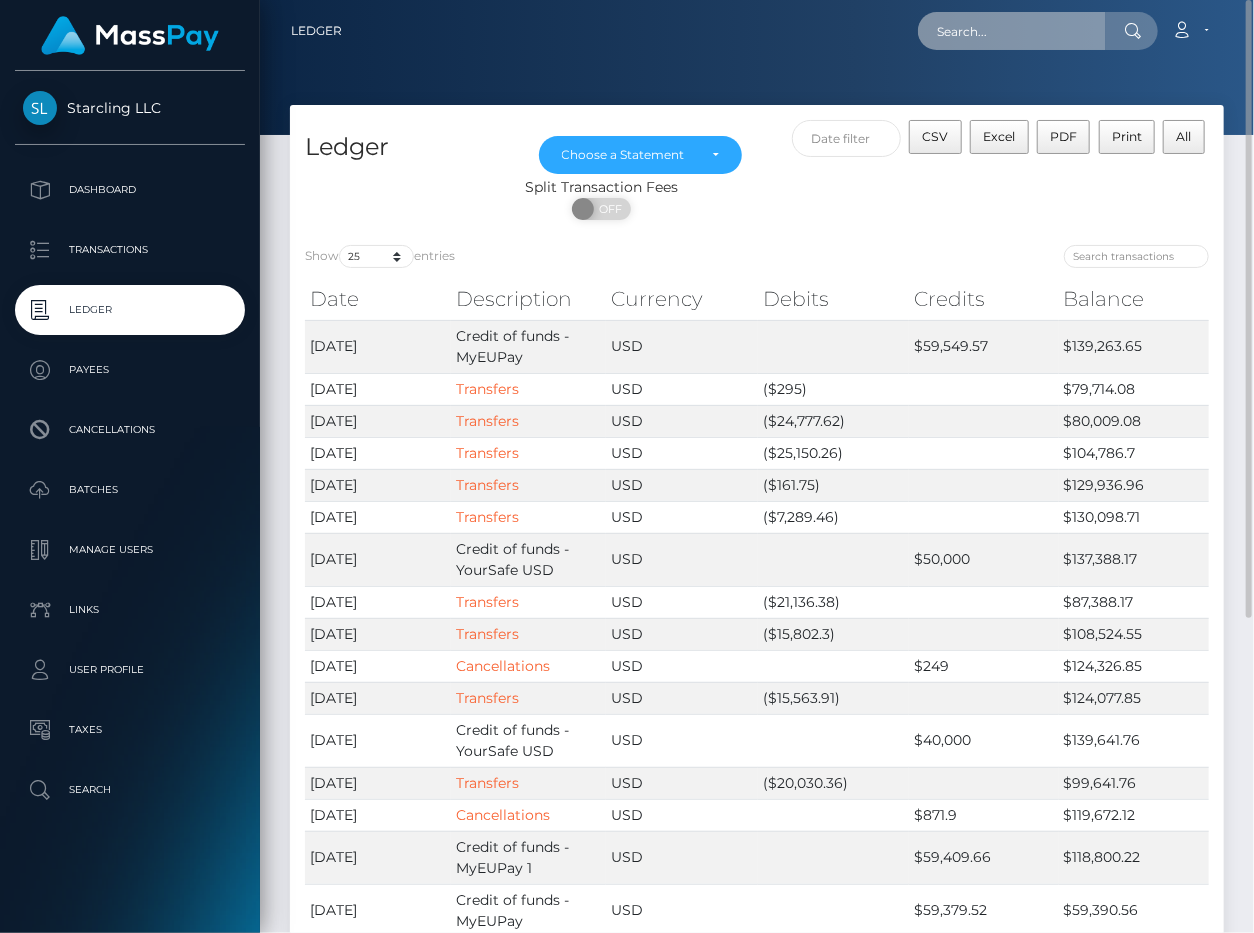 click at bounding box center (1012, 31) 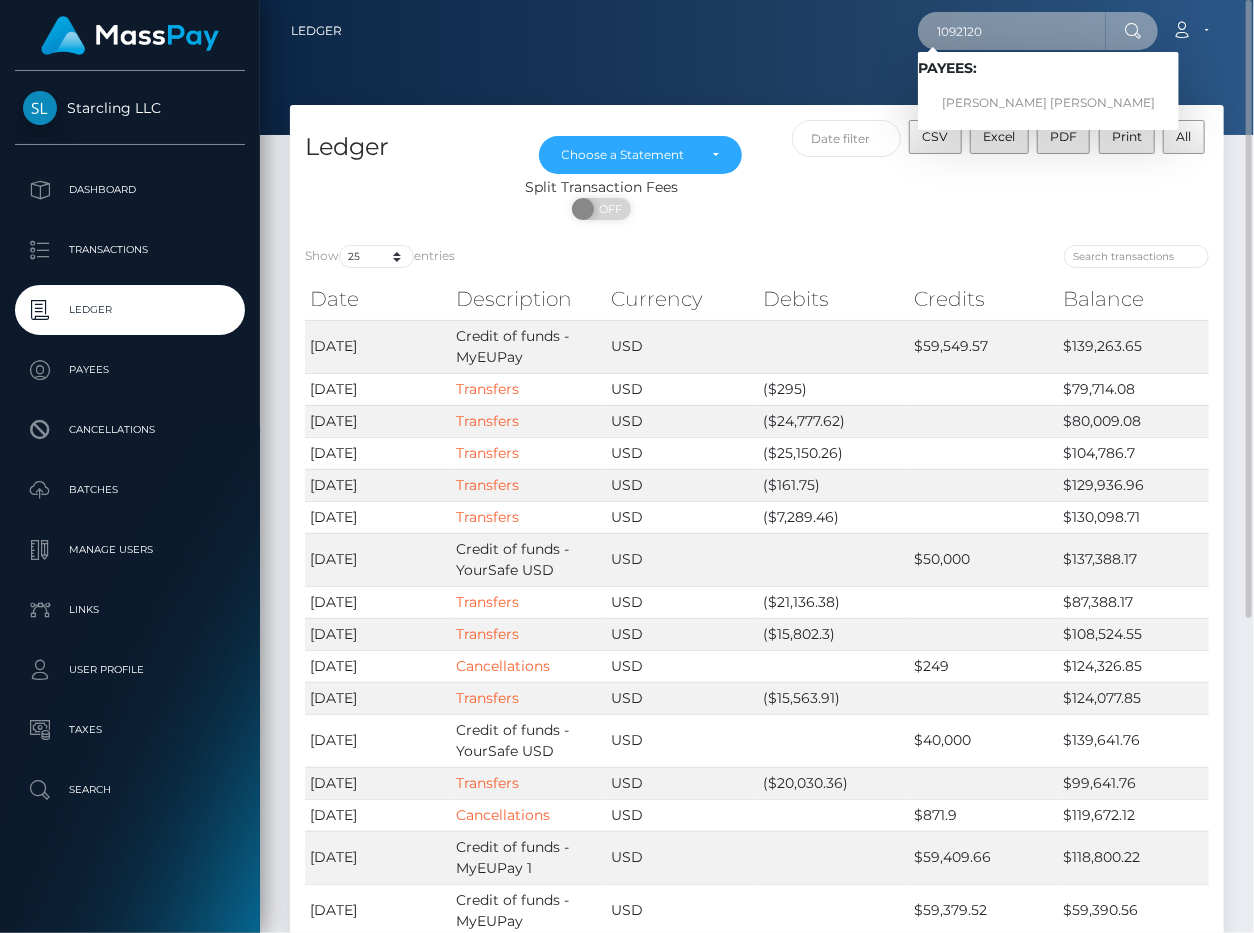 type on "1092120" 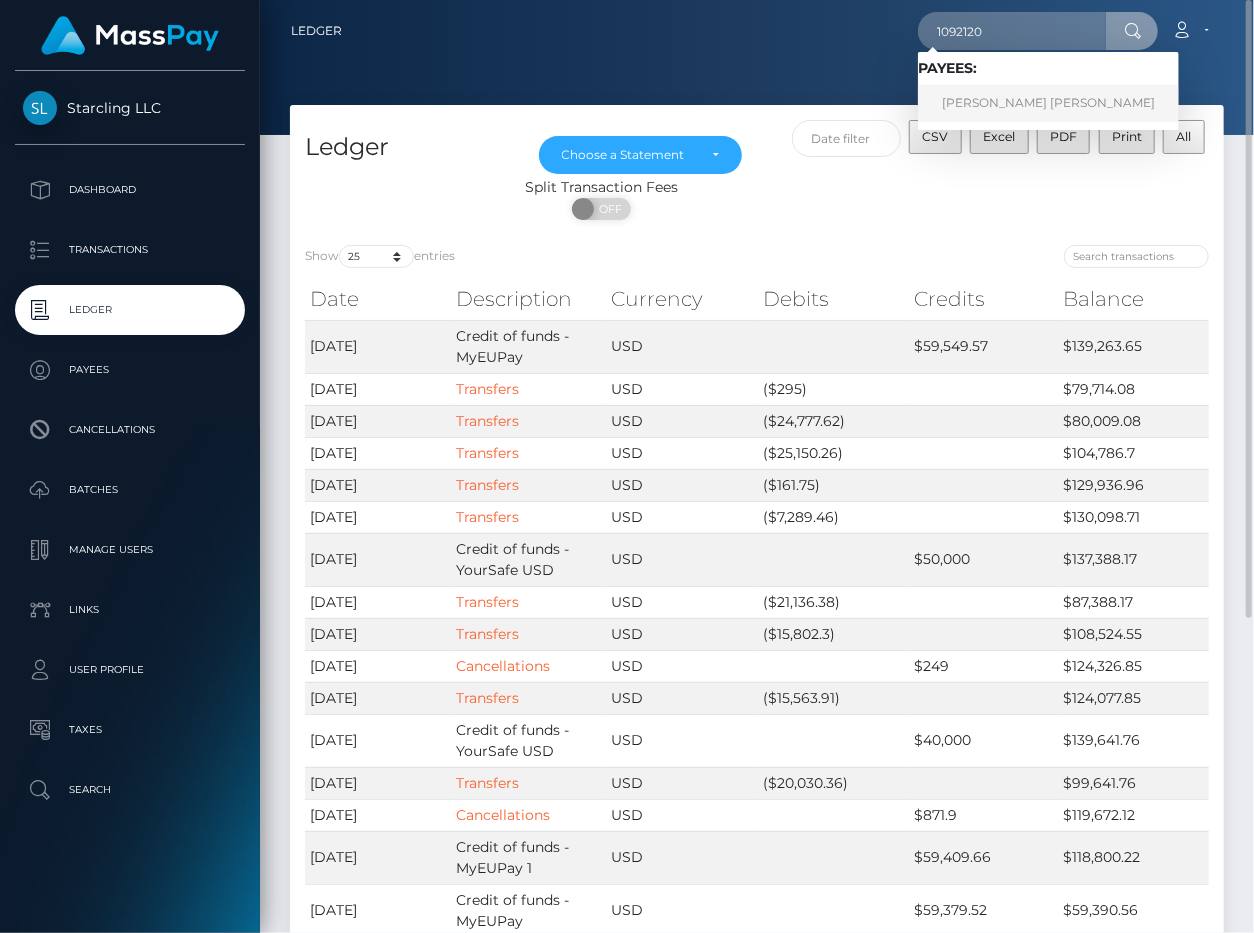 click on "ANTONIO MARCELO  FONSECA DE ARRUDA" at bounding box center (1048, 103) 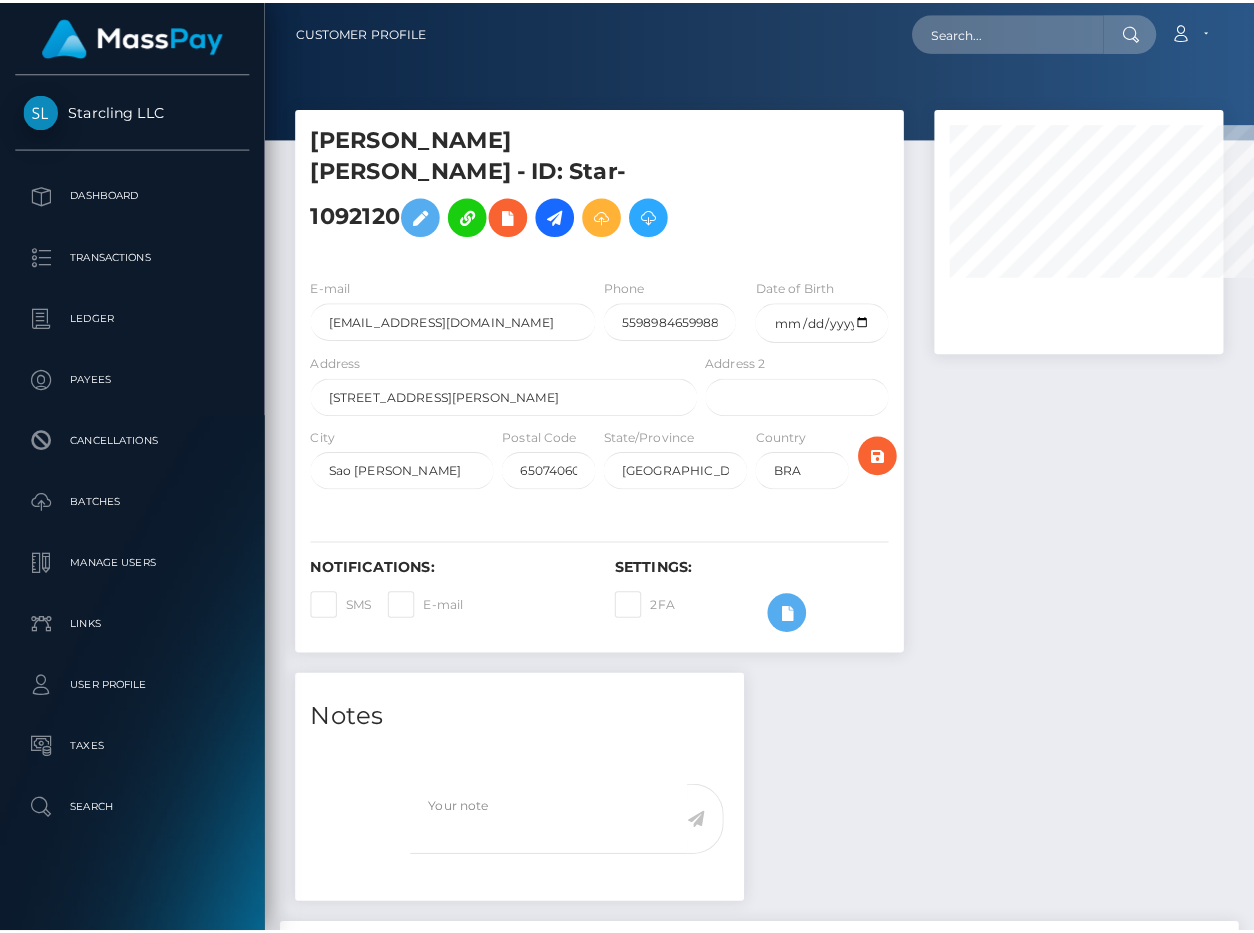 scroll, scrollTop: 0, scrollLeft: 0, axis: both 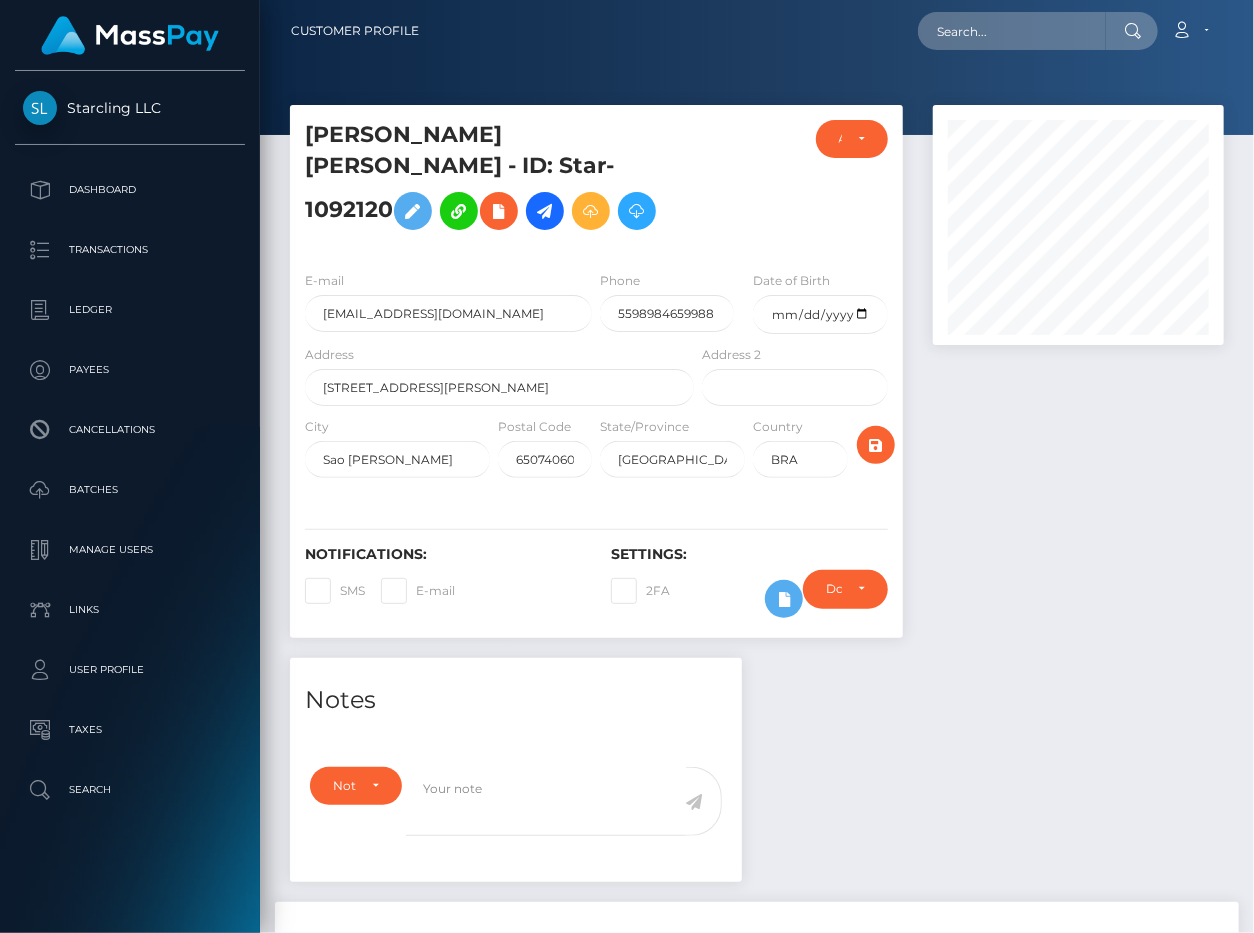 click at bounding box center (1078, 381) 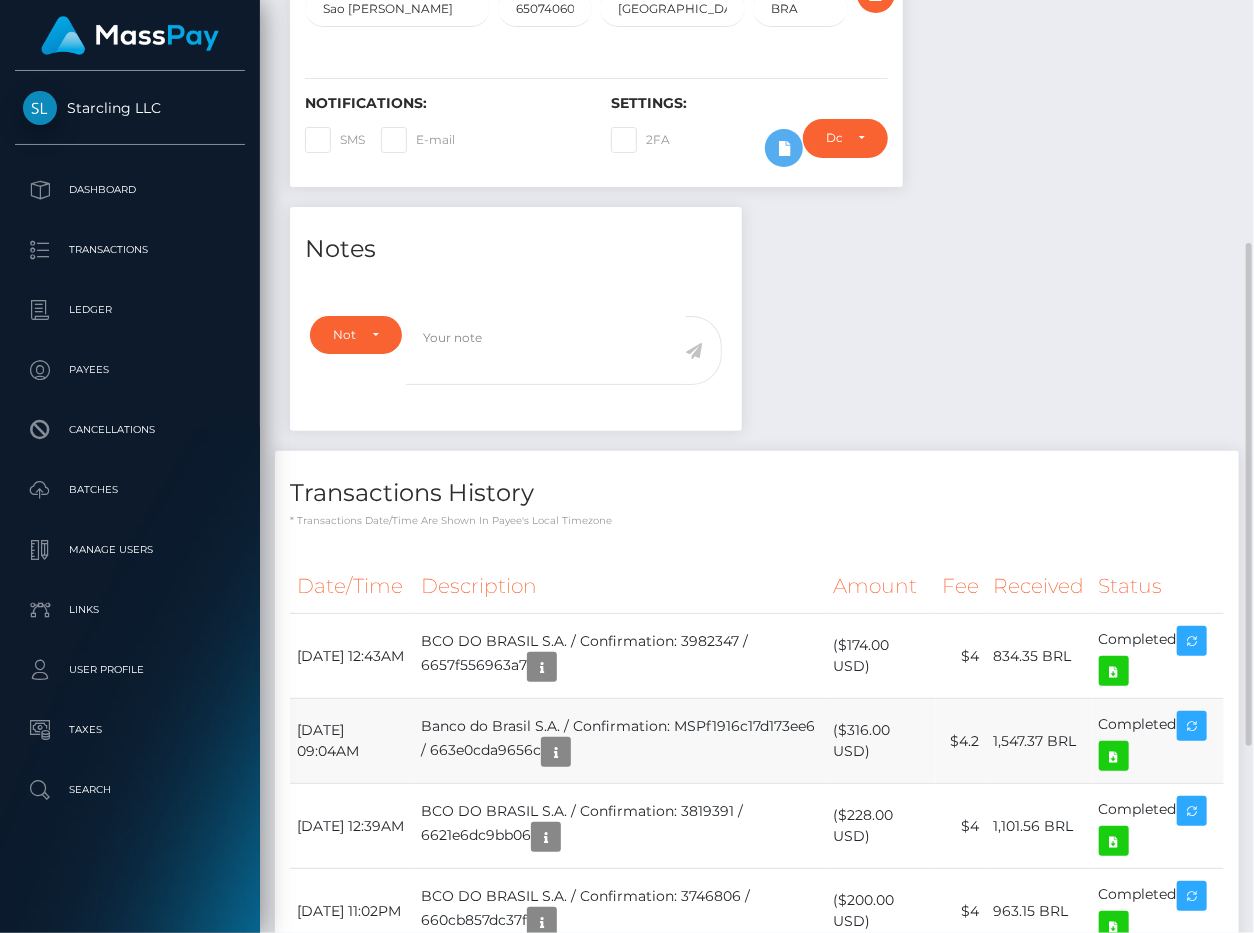 scroll, scrollTop: 0, scrollLeft: 0, axis: both 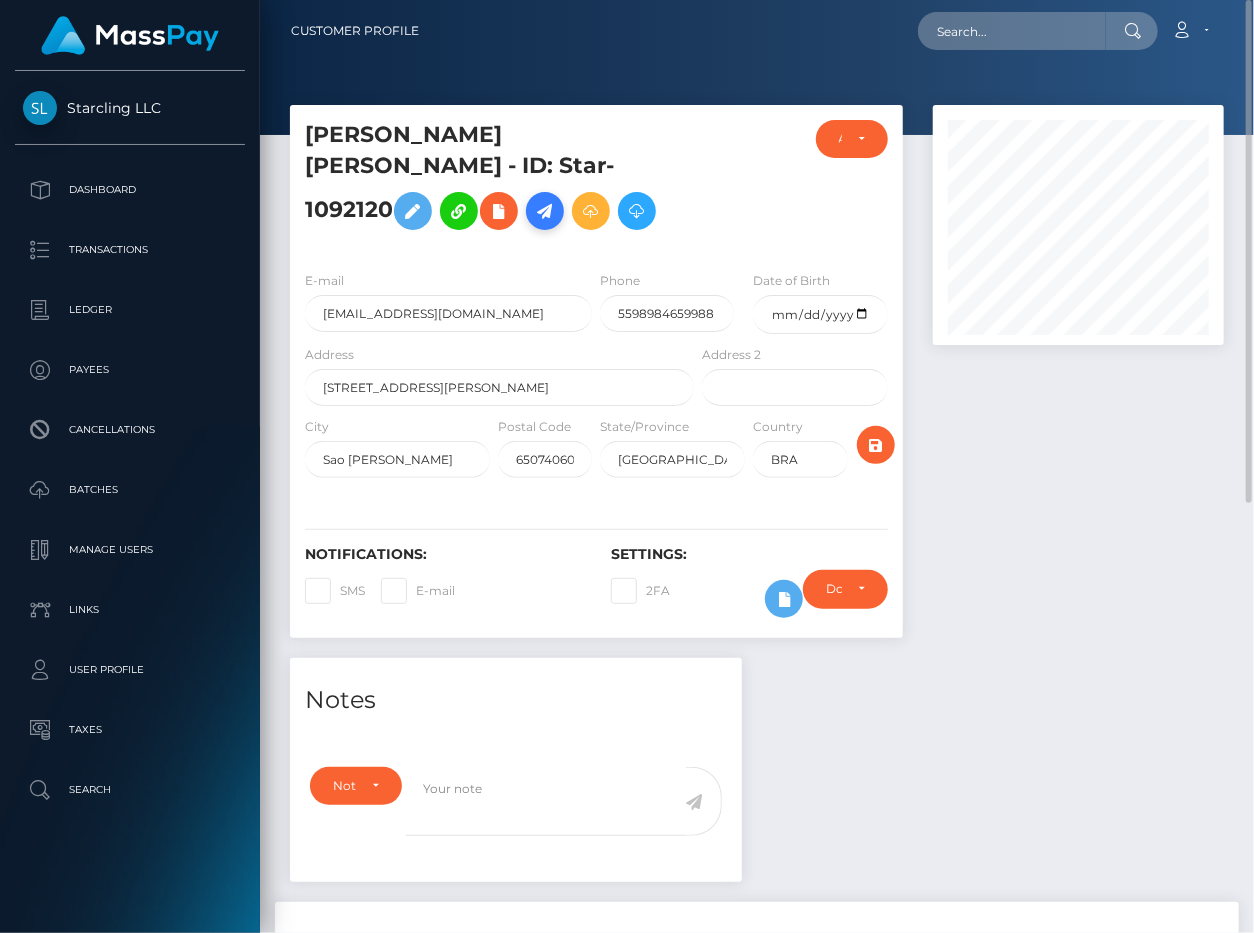 click at bounding box center (545, 211) 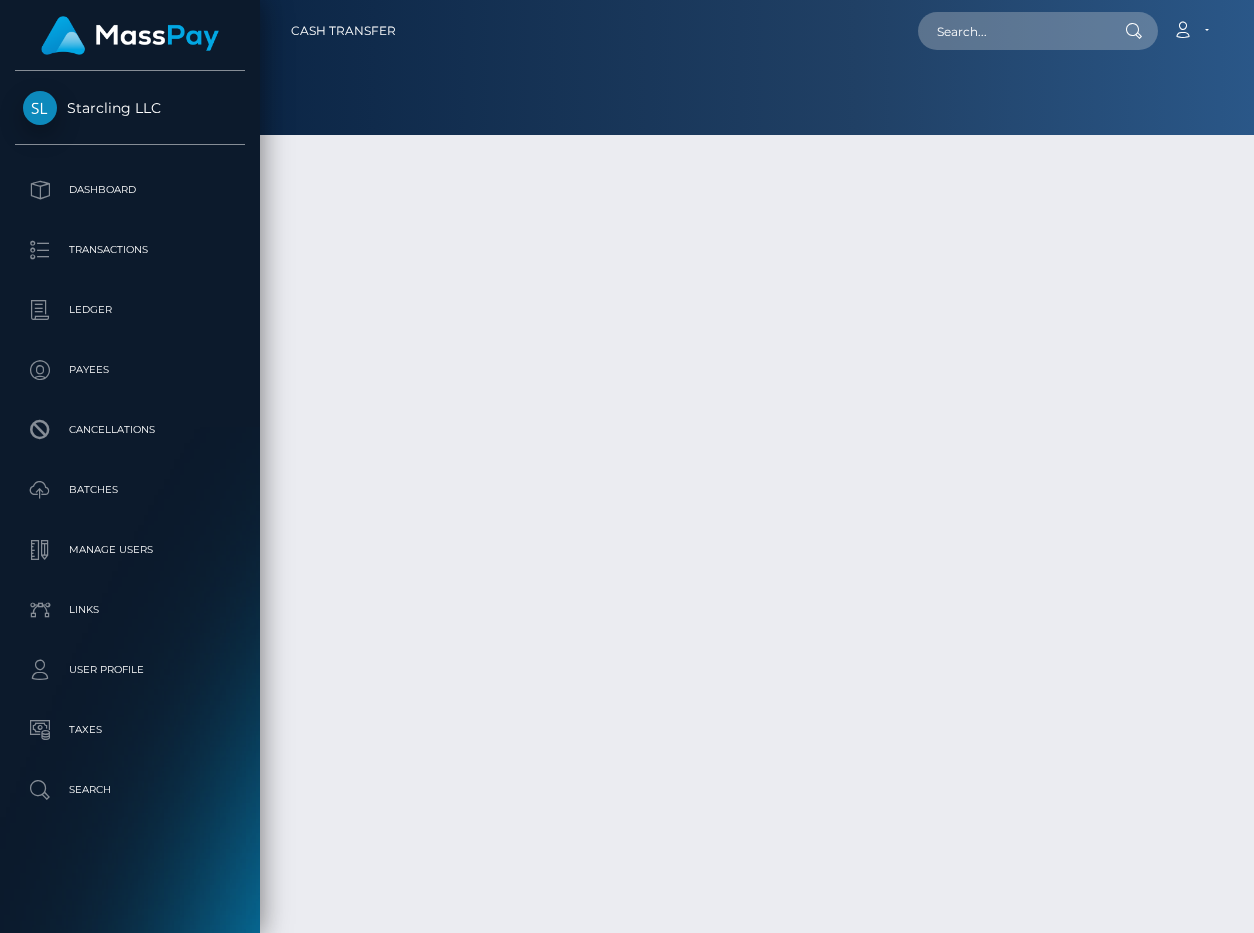 scroll, scrollTop: 0, scrollLeft: 0, axis: both 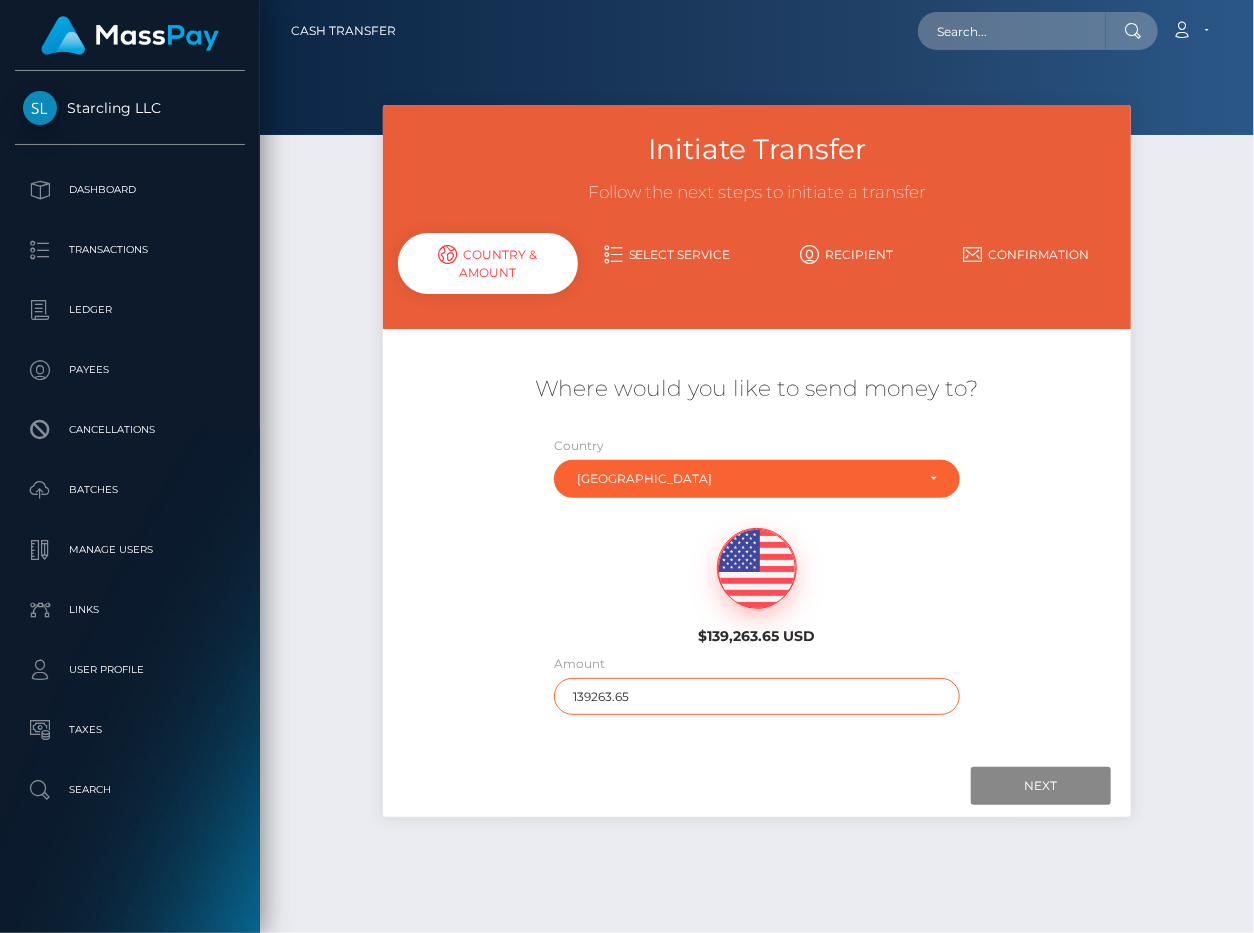 click on "139263.65" at bounding box center [757, 696] 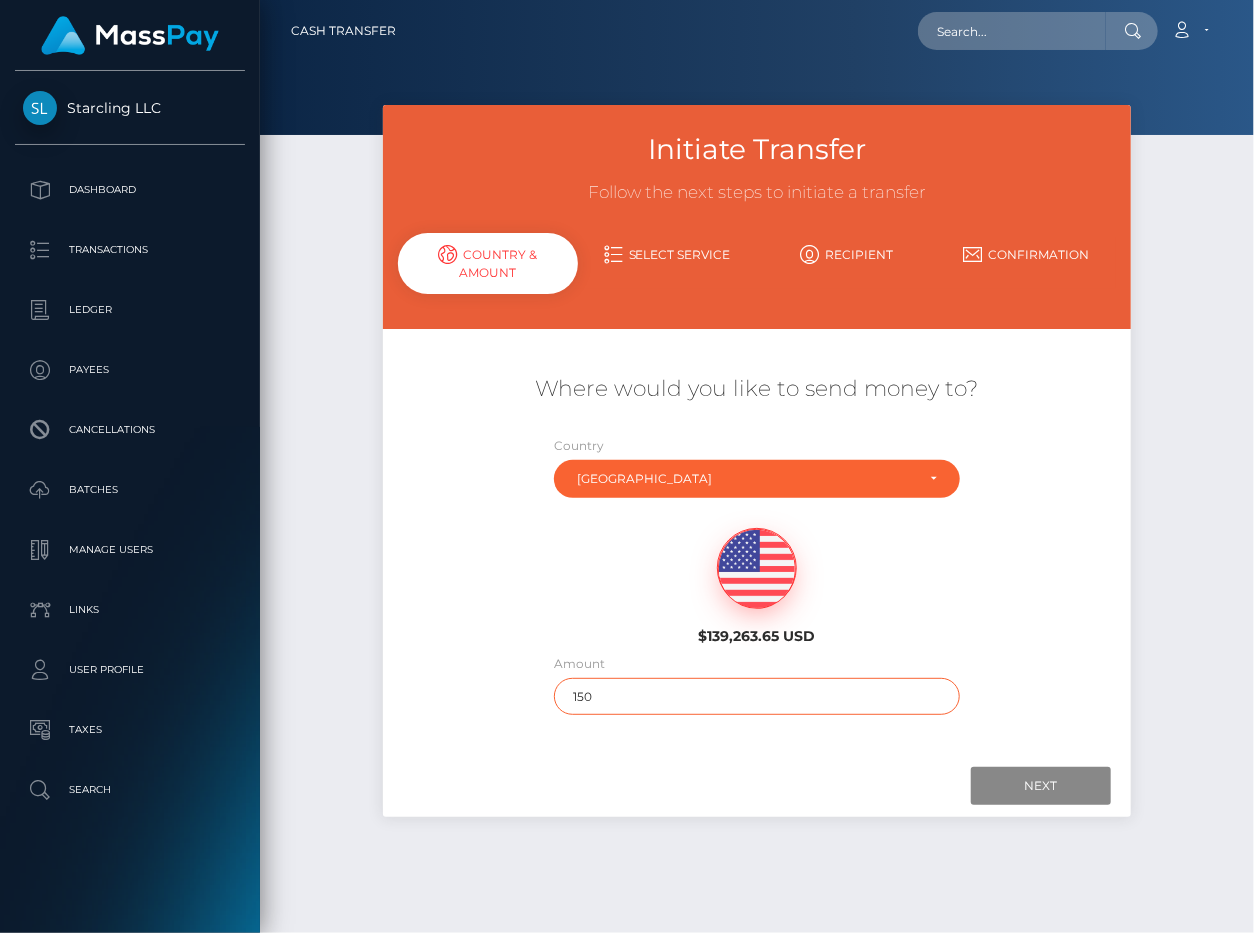 click on "150" at bounding box center [757, 696] 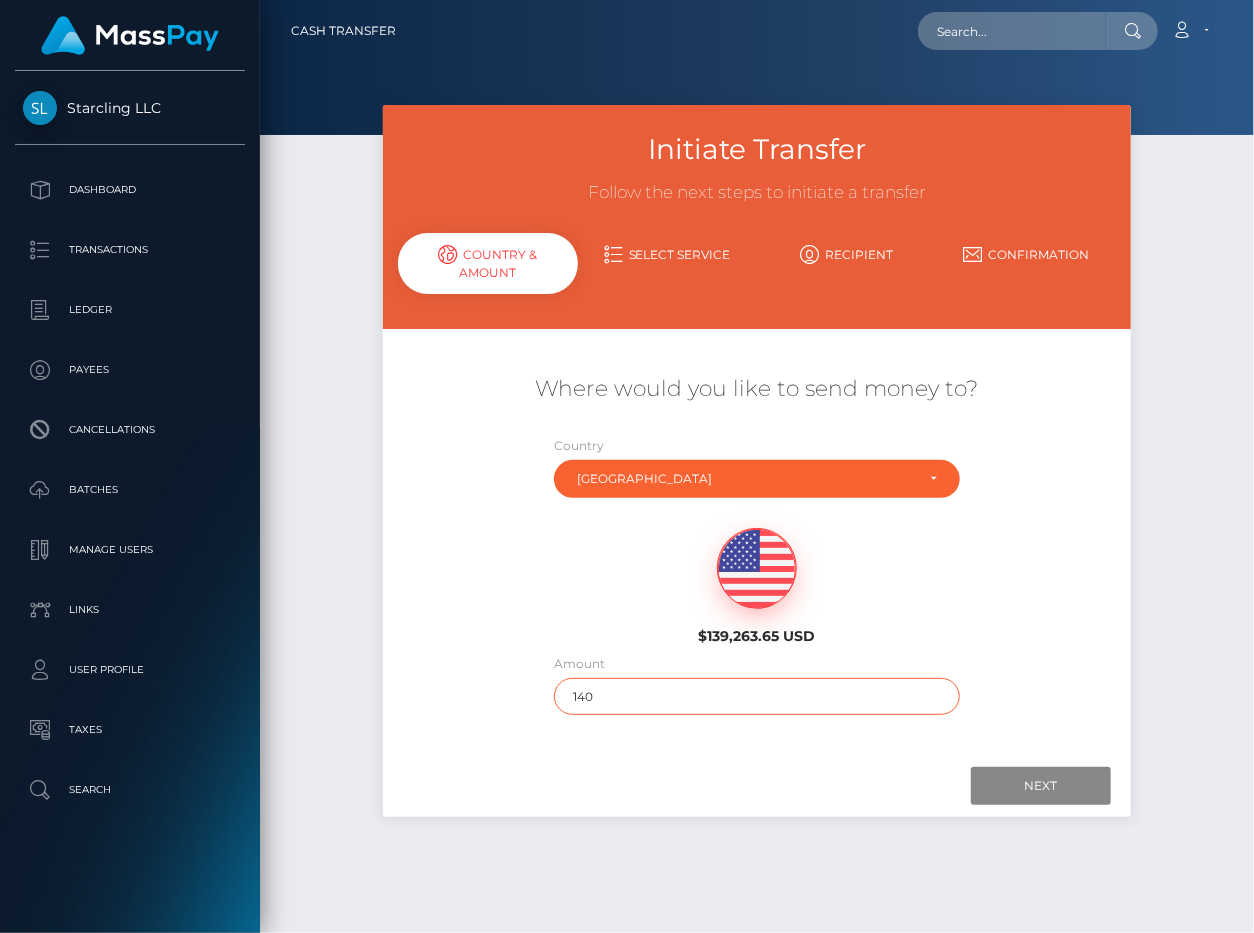 type on "140" 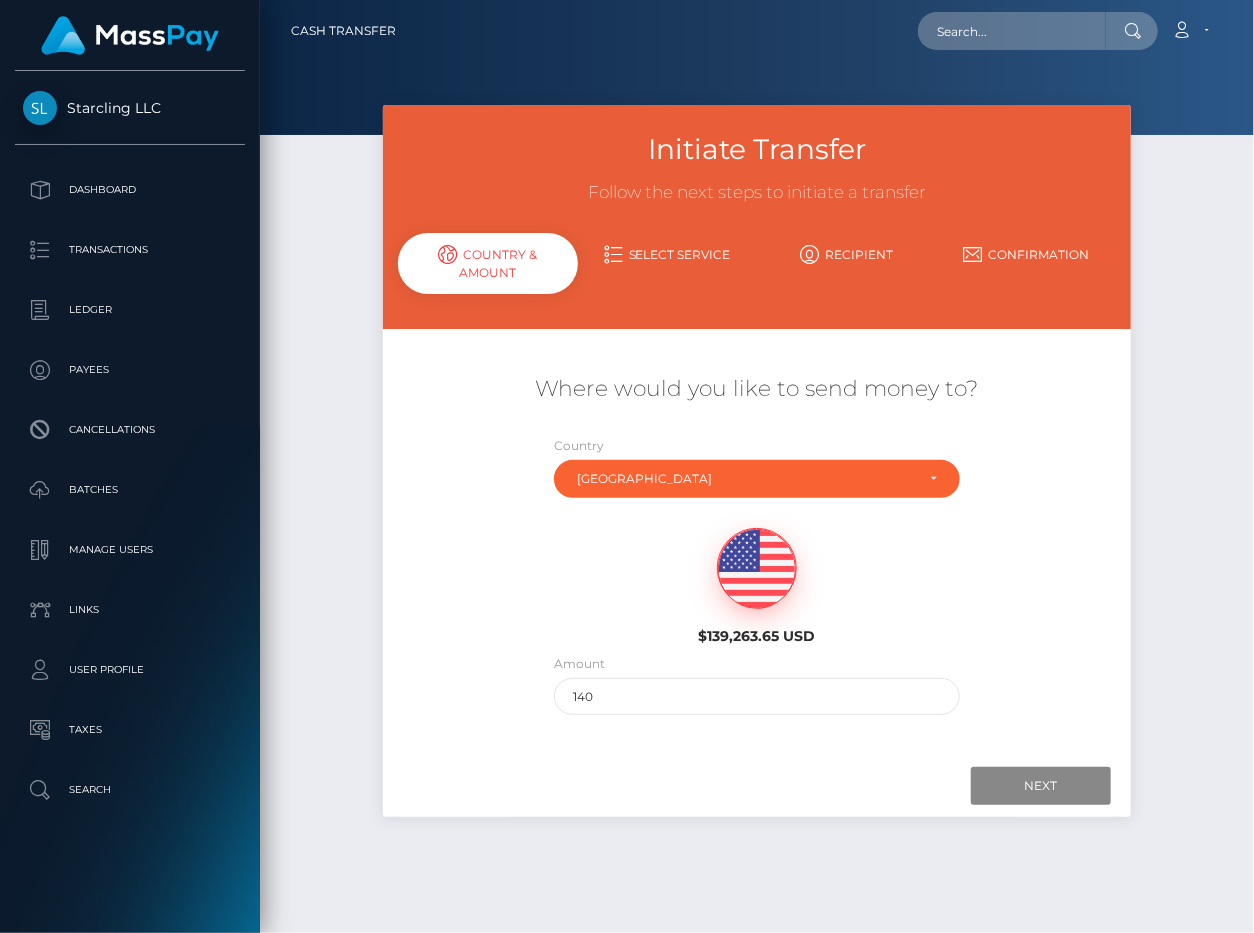 click at bounding box center (757, 786) 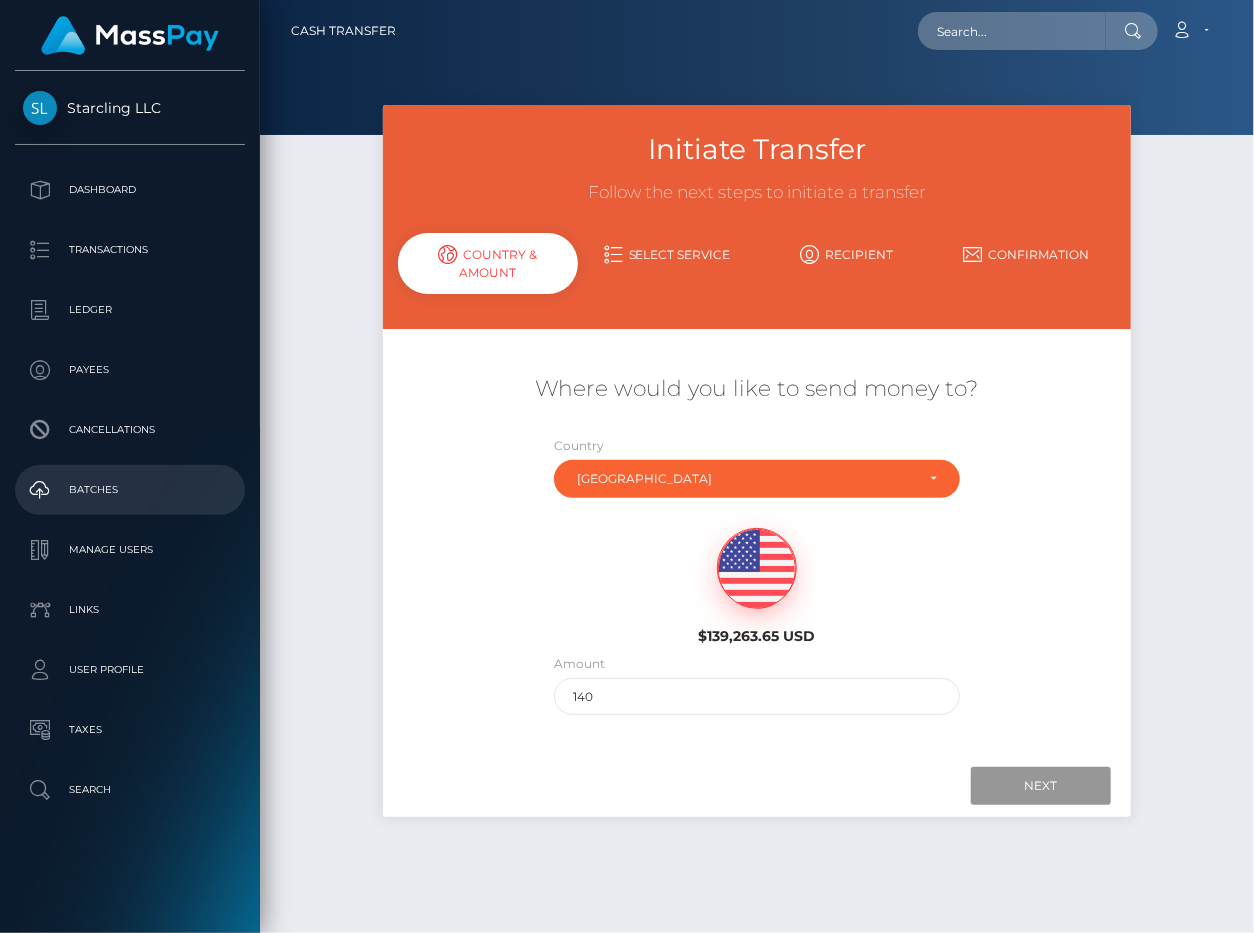 drag, startPoint x: 1039, startPoint y: 773, endPoint x: 30, endPoint y: 500, distance: 1045.2799 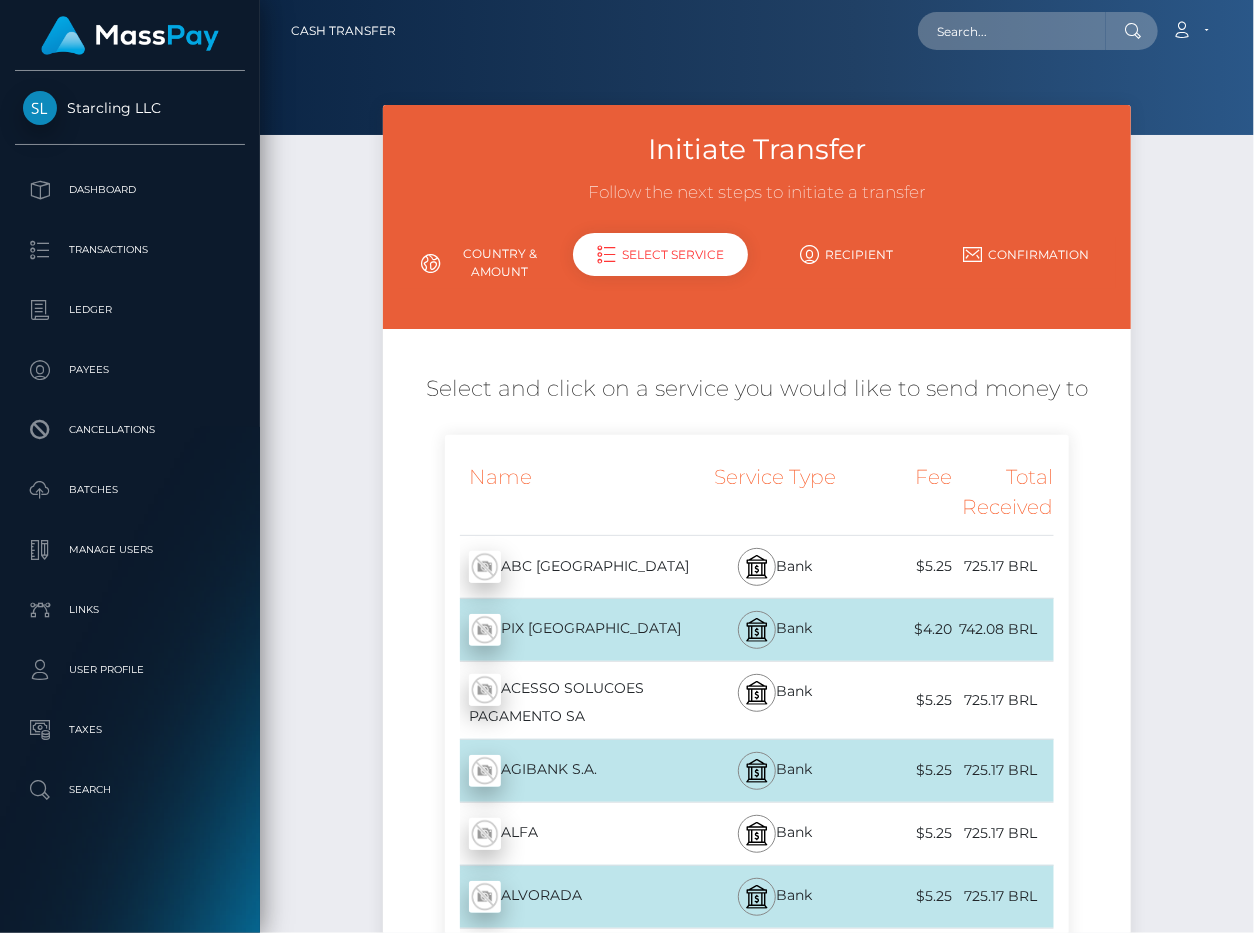 click on "Initiate Transfer
Follow the next steps to initiate a transfer
Country & Amount
Select Service
Recipient
Country" at bounding box center (757, 4036) 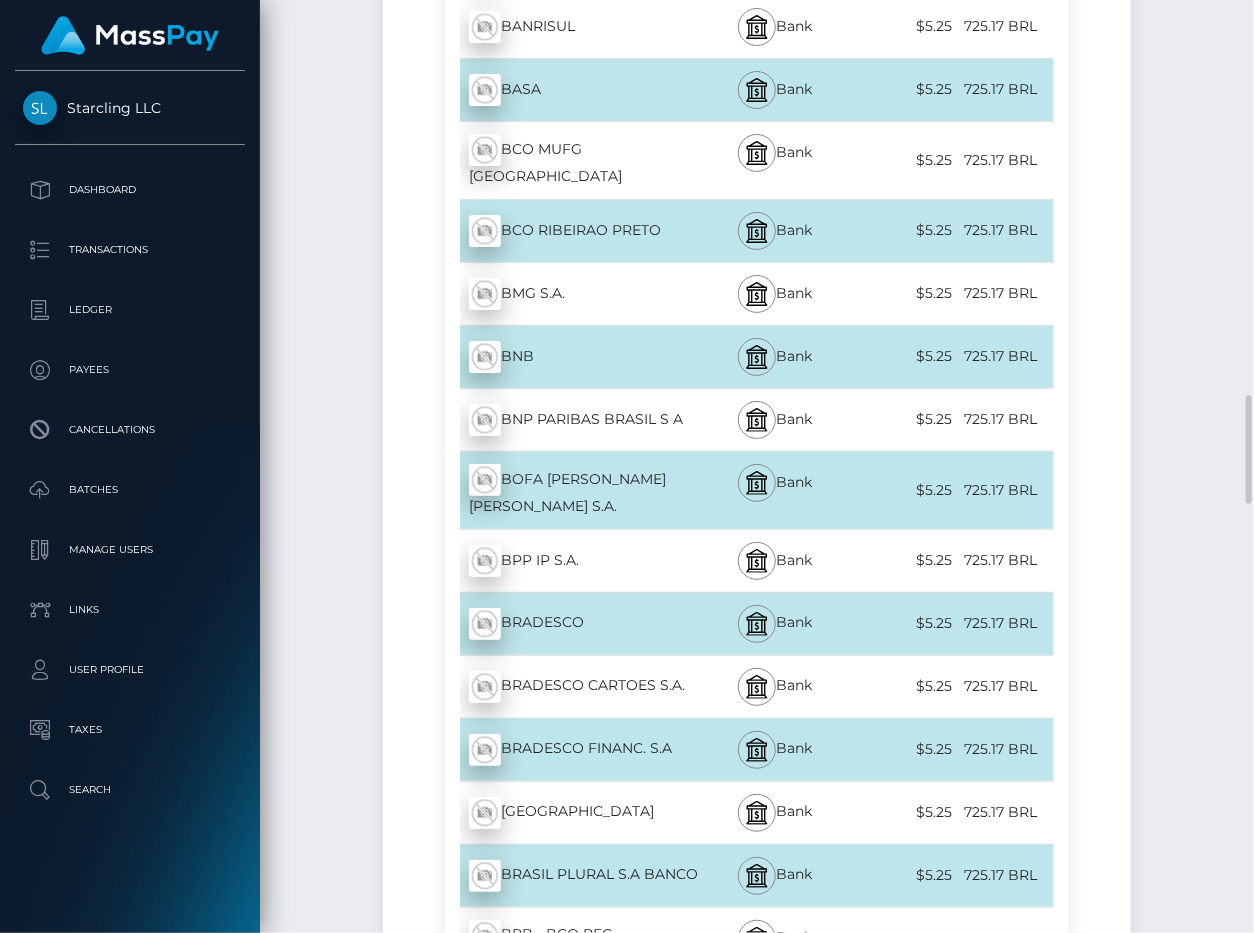 scroll, scrollTop: 2257, scrollLeft: 0, axis: vertical 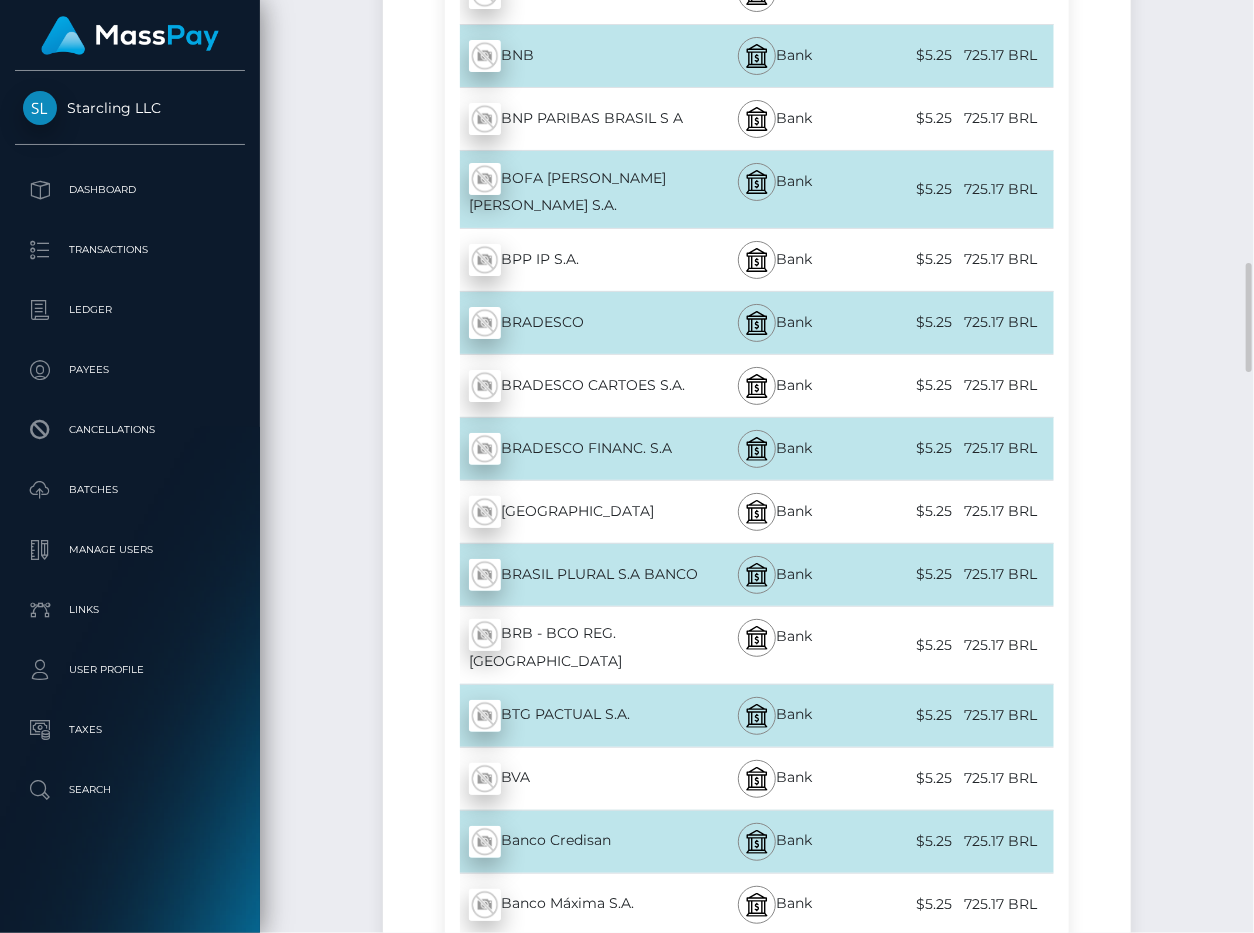 click on "BRASIL  - BRL" at bounding box center (572, 512) 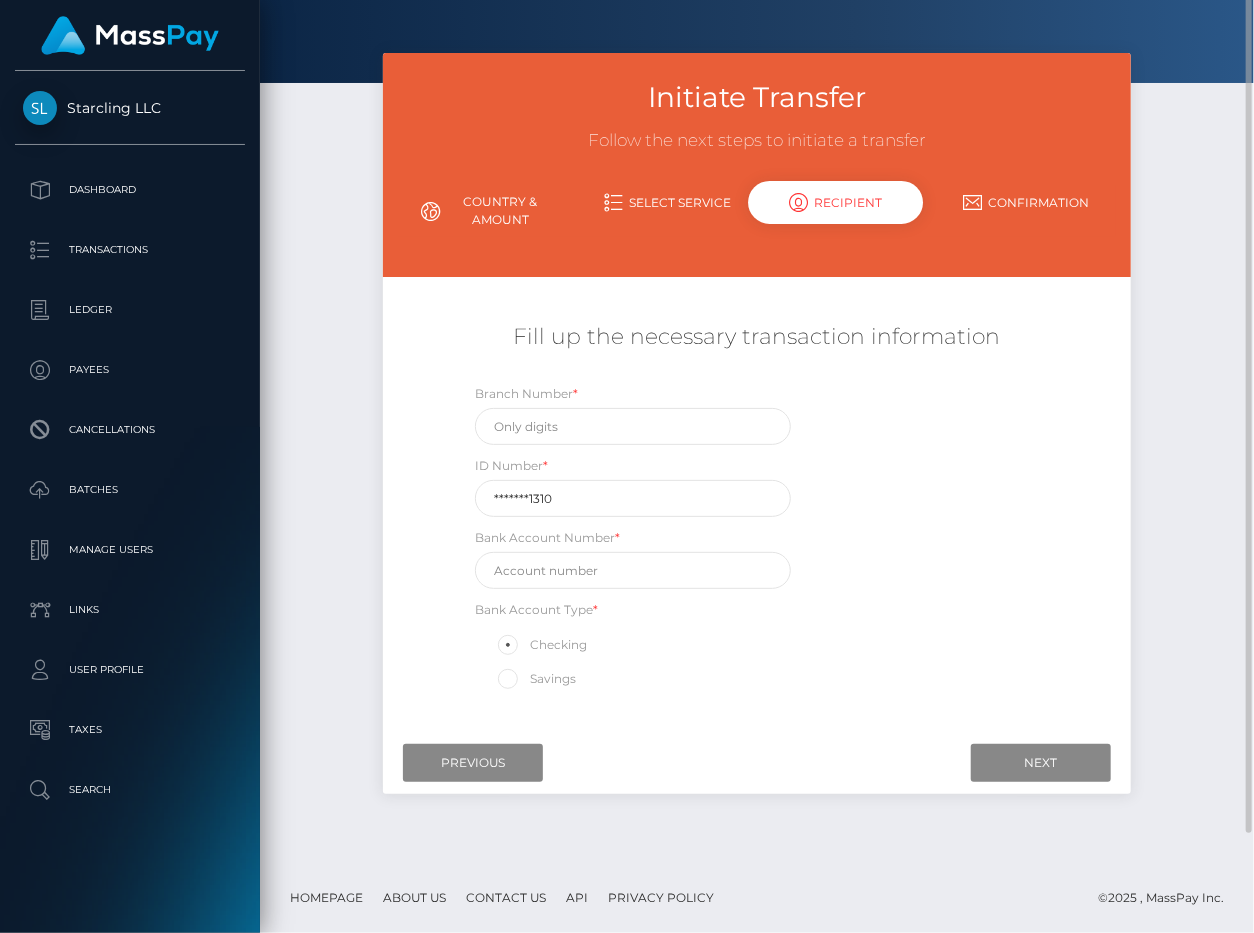 scroll, scrollTop: 0, scrollLeft: 0, axis: both 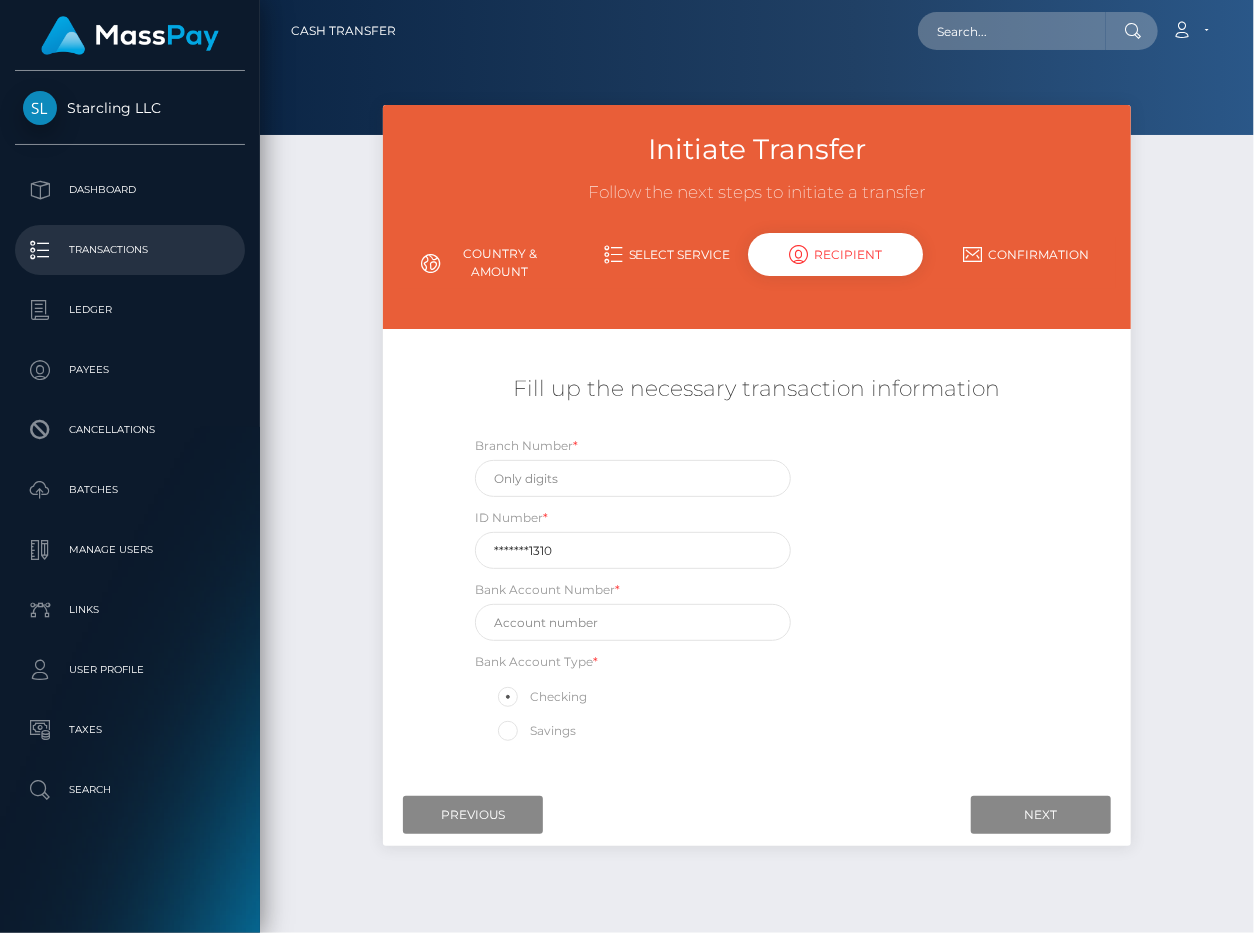 drag, startPoint x: 137, startPoint y: 188, endPoint x: 64, endPoint y: 228, distance: 83.240616 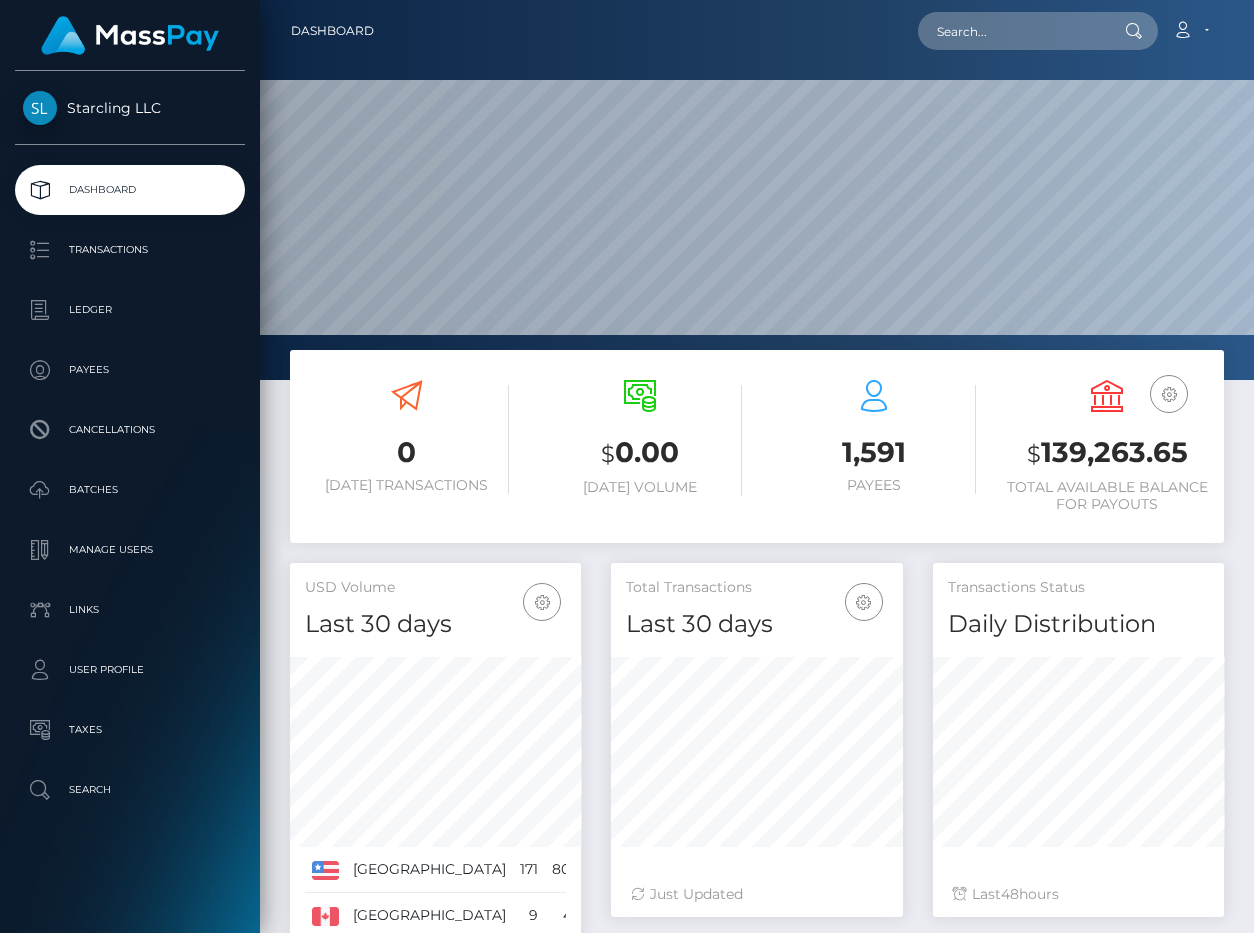 scroll, scrollTop: 0, scrollLeft: 0, axis: both 